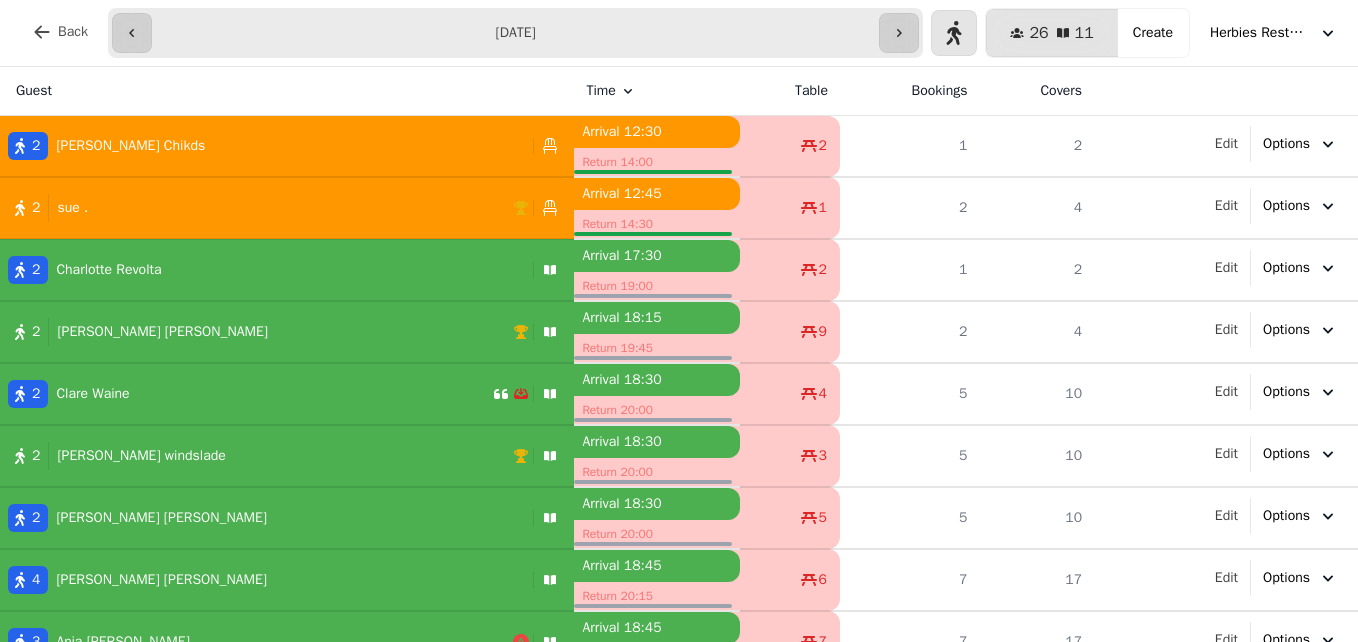 scroll, scrollTop: 0, scrollLeft: 0, axis: both 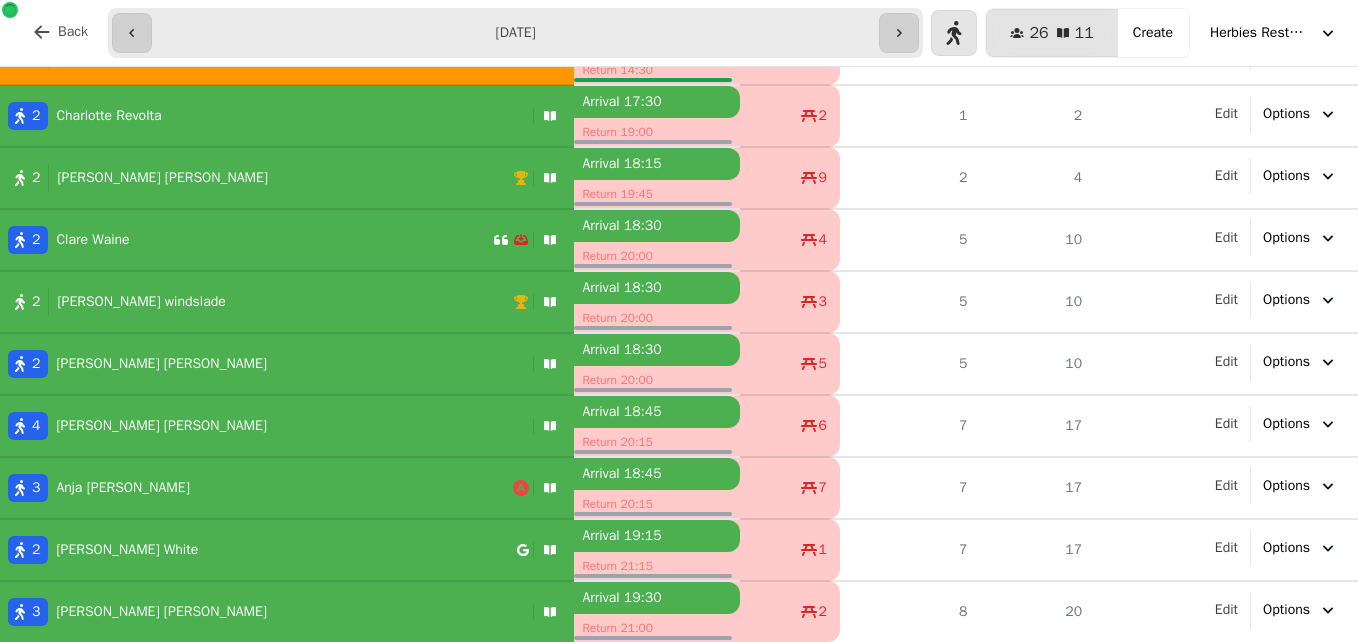 click on "2 [PERSON_NAME]" at bounding box center (246, 240) 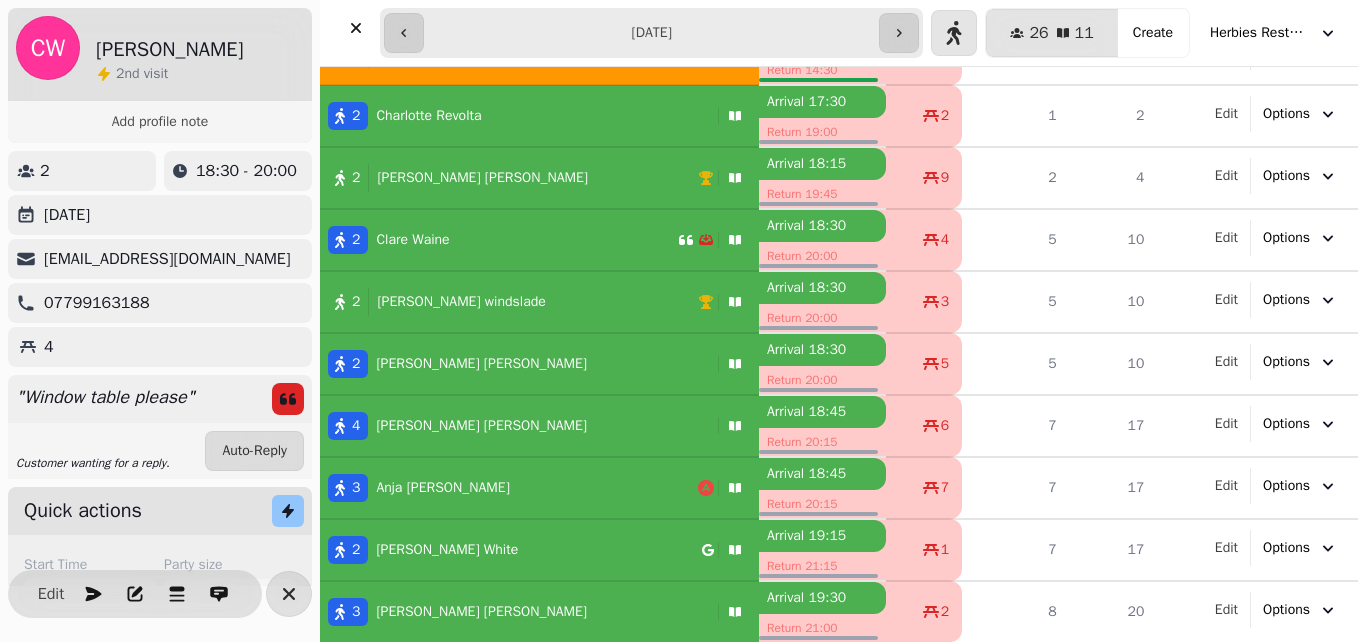 click on "[PERSON_NAME]" at bounding box center (442, 488) 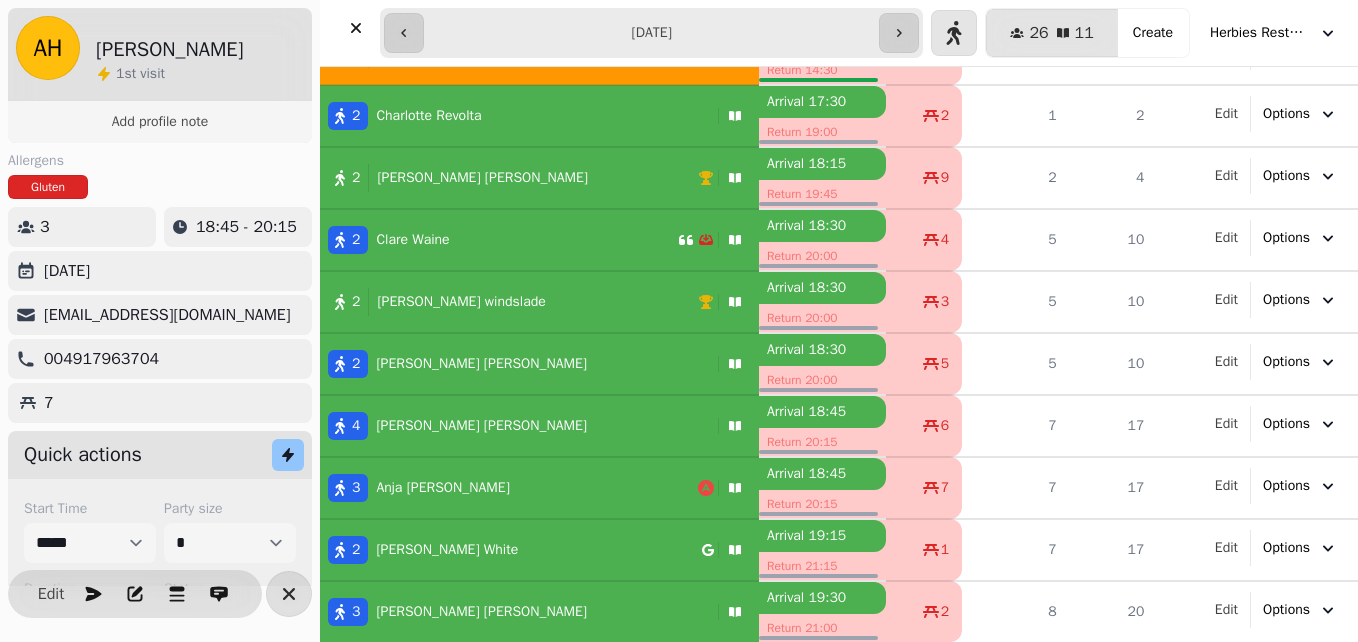scroll, scrollTop: 0, scrollLeft: 0, axis: both 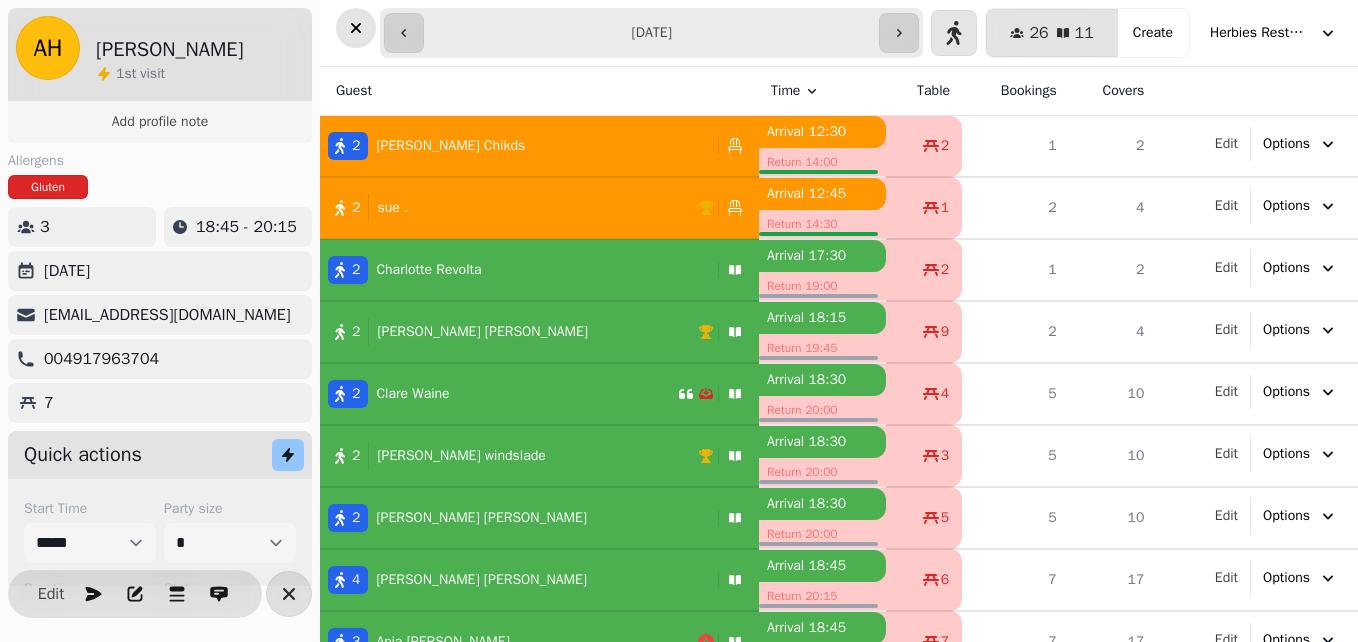 click 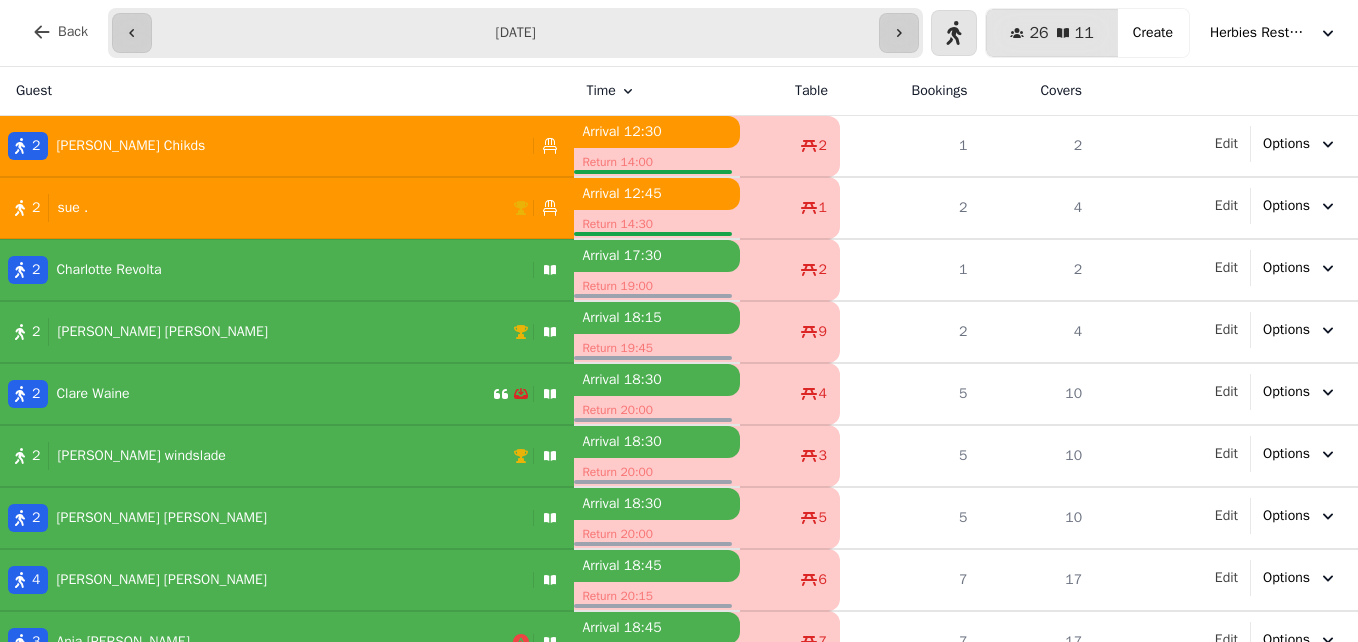 scroll, scrollTop: 154, scrollLeft: 0, axis: vertical 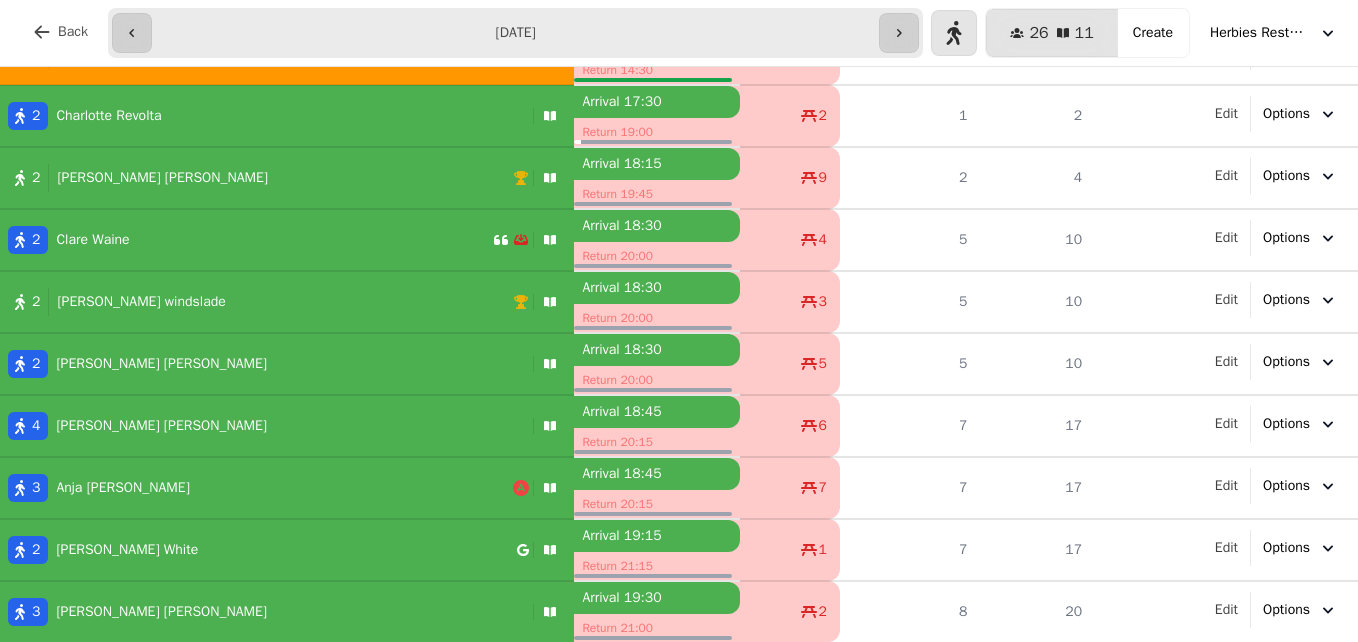 click on "2 [PERSON_NAME]" at bounding box center [246, 240] 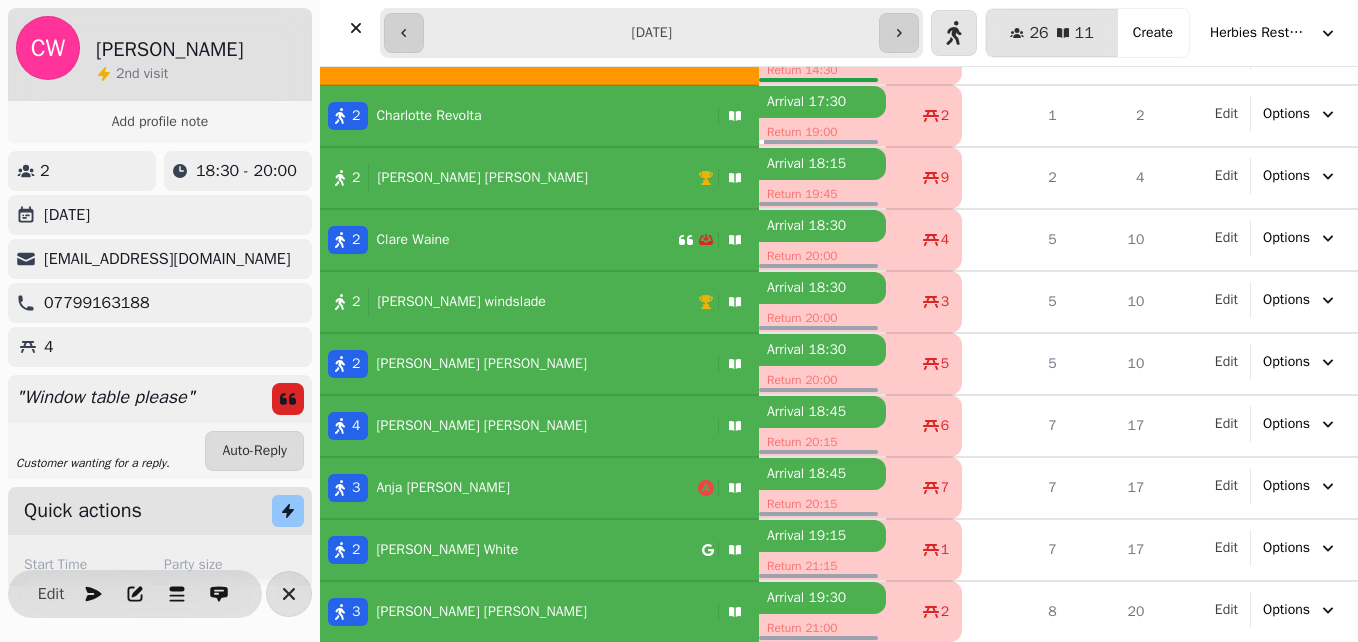 click on "[PERSON_NAME]" at bounding box center [428, 116] 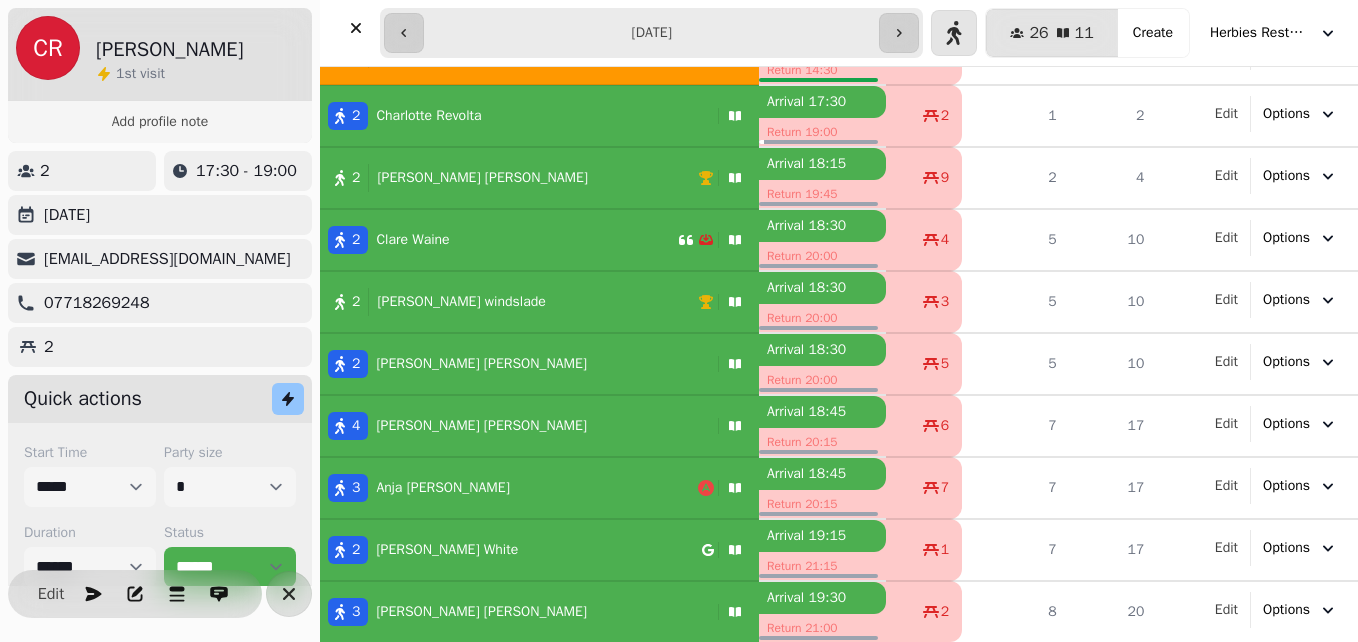 click on "[PERSON_NAME]" at bounding box center (482, 178) 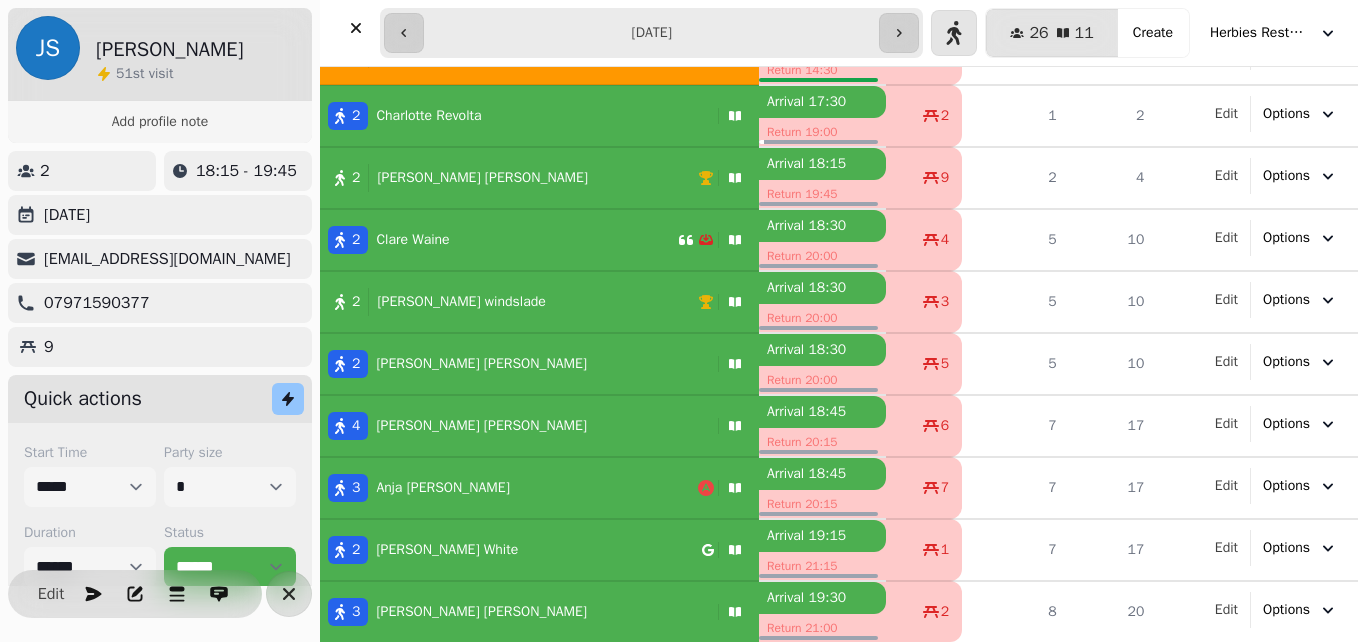 click on "2 [PERSON_NAME]" at bounding box center (539, 240) 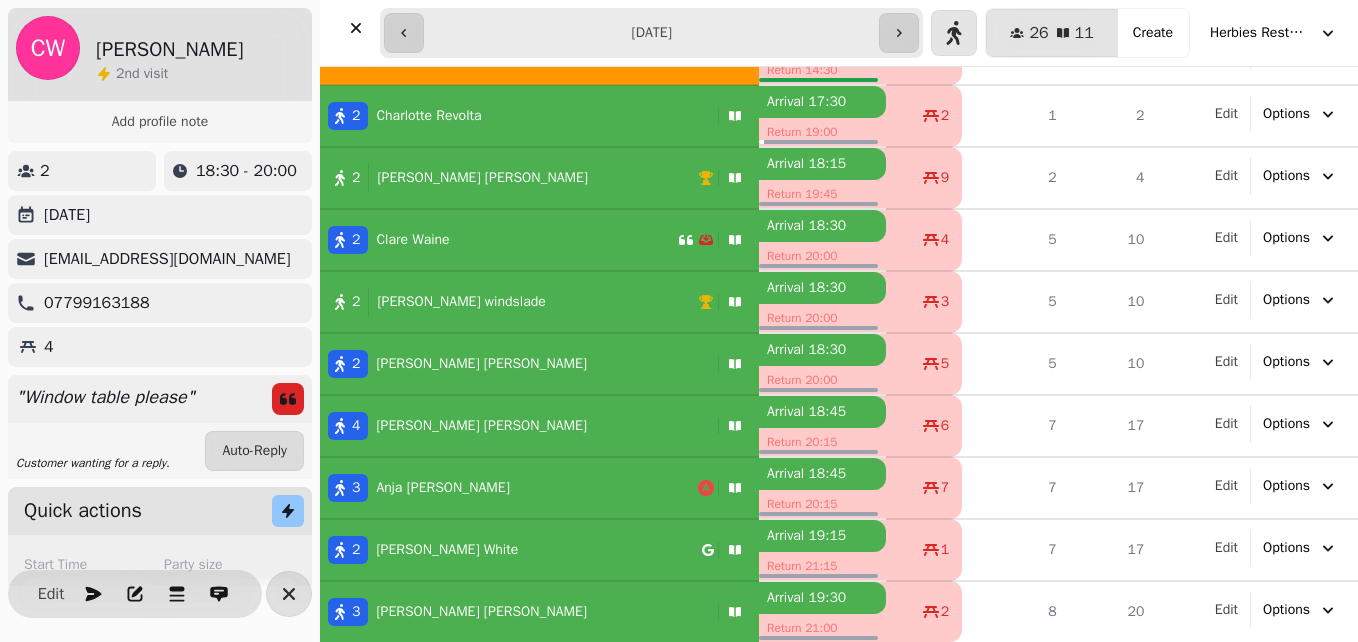 click on "[PERSON_NAME]" at bounding box center [428, 116] 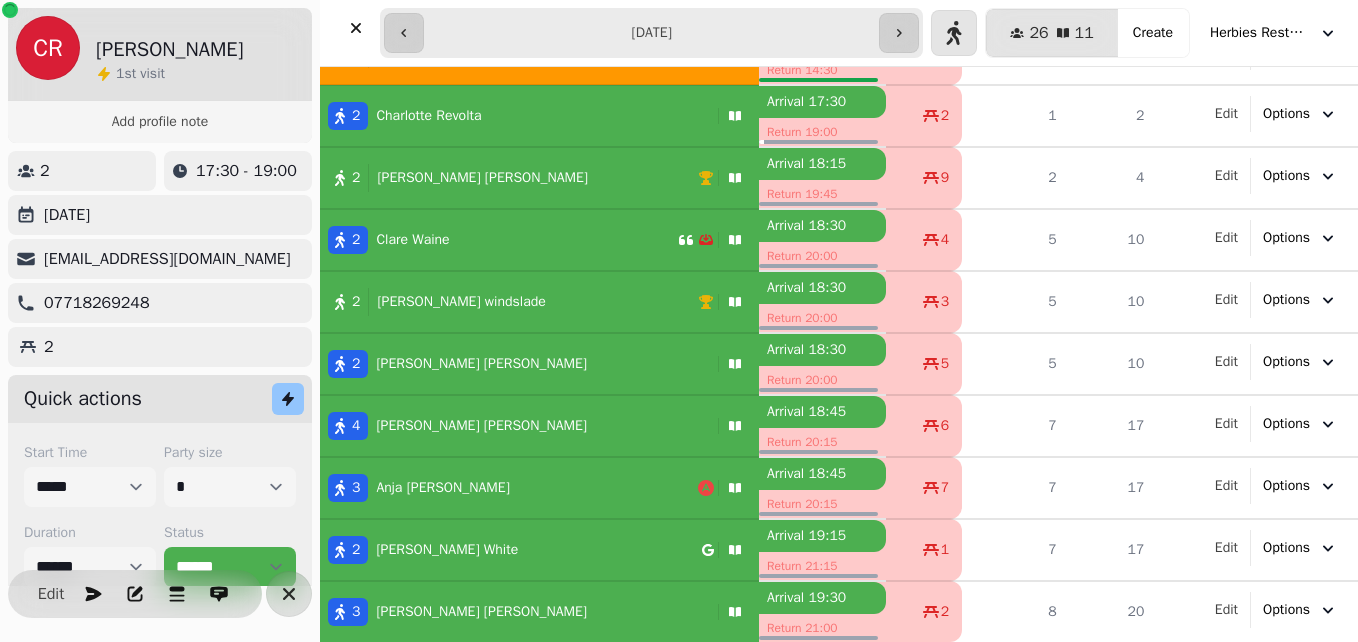 scroll, scrollTop: 89, scrollLeft: 0, axis: vertical 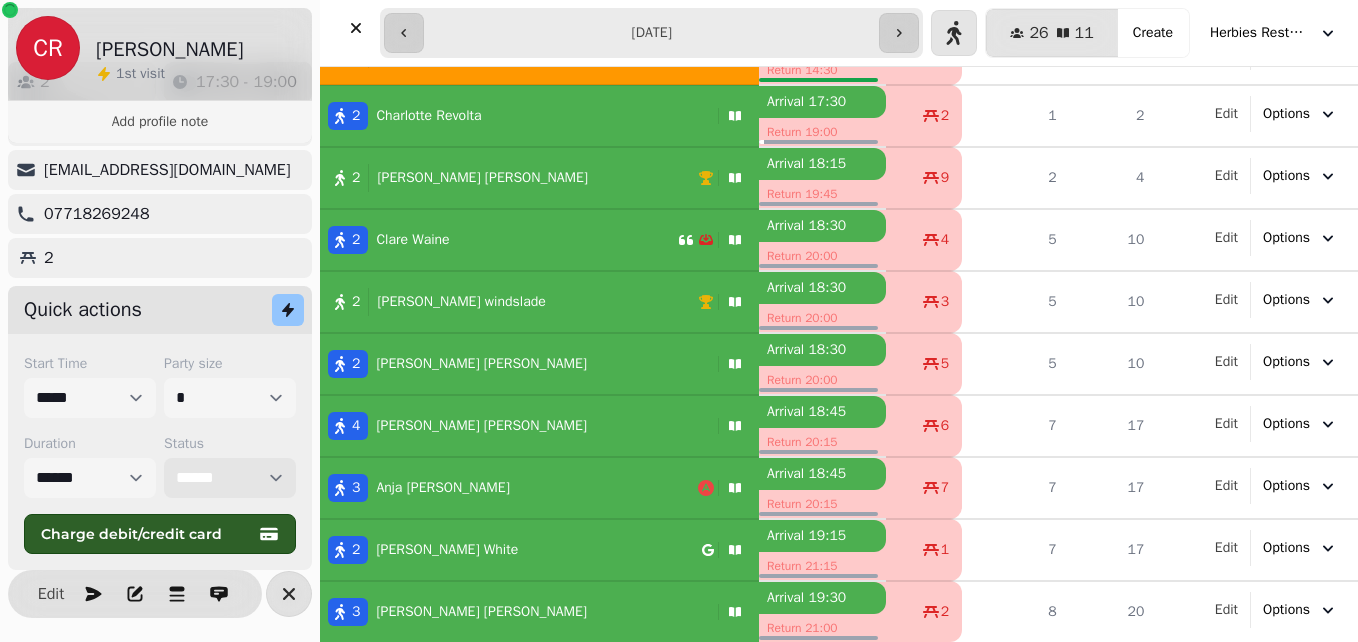 click on "**********" at bounding box center [230, 478] 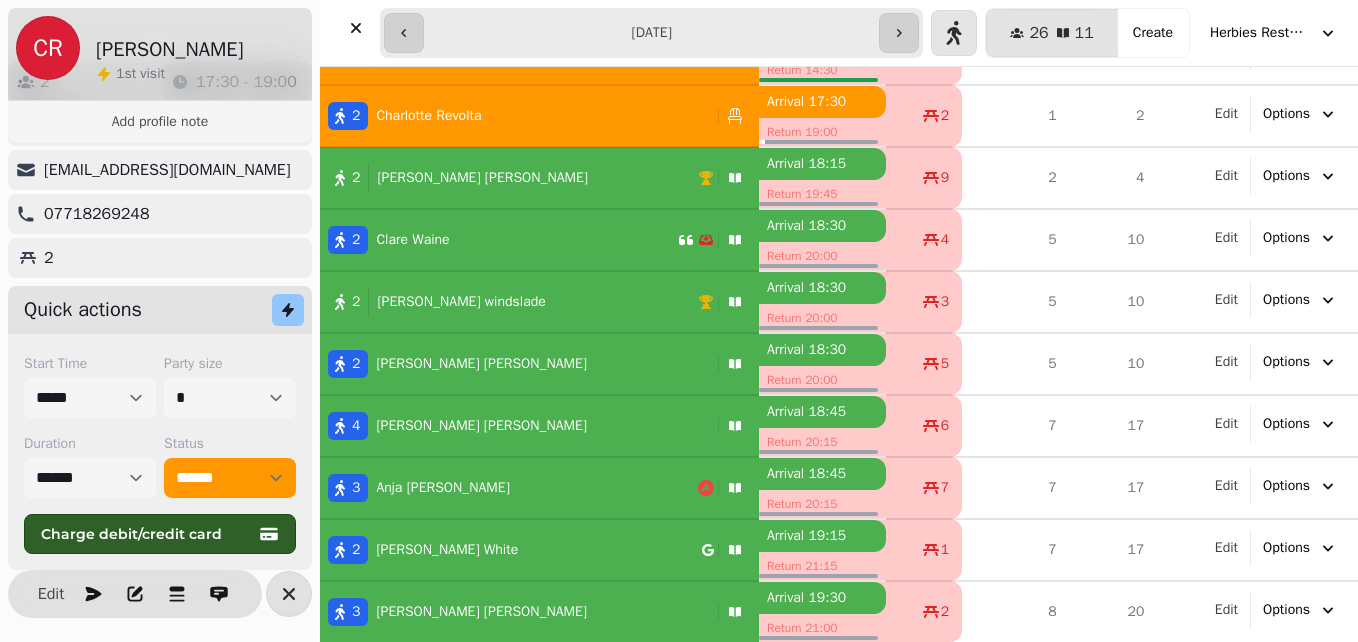 click on "2 [PERSON_NAME]" at bounding box center [499, 240] 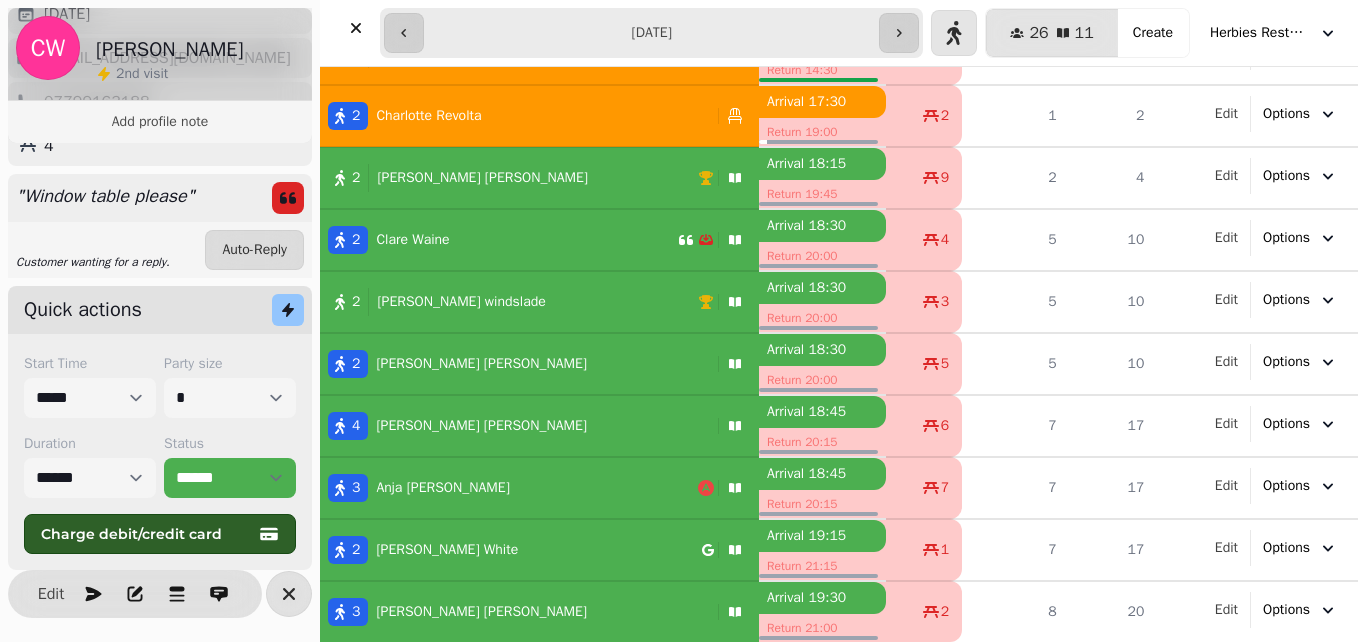 scroll, scrollTop: 0, scrollLeft: 0, axis: both 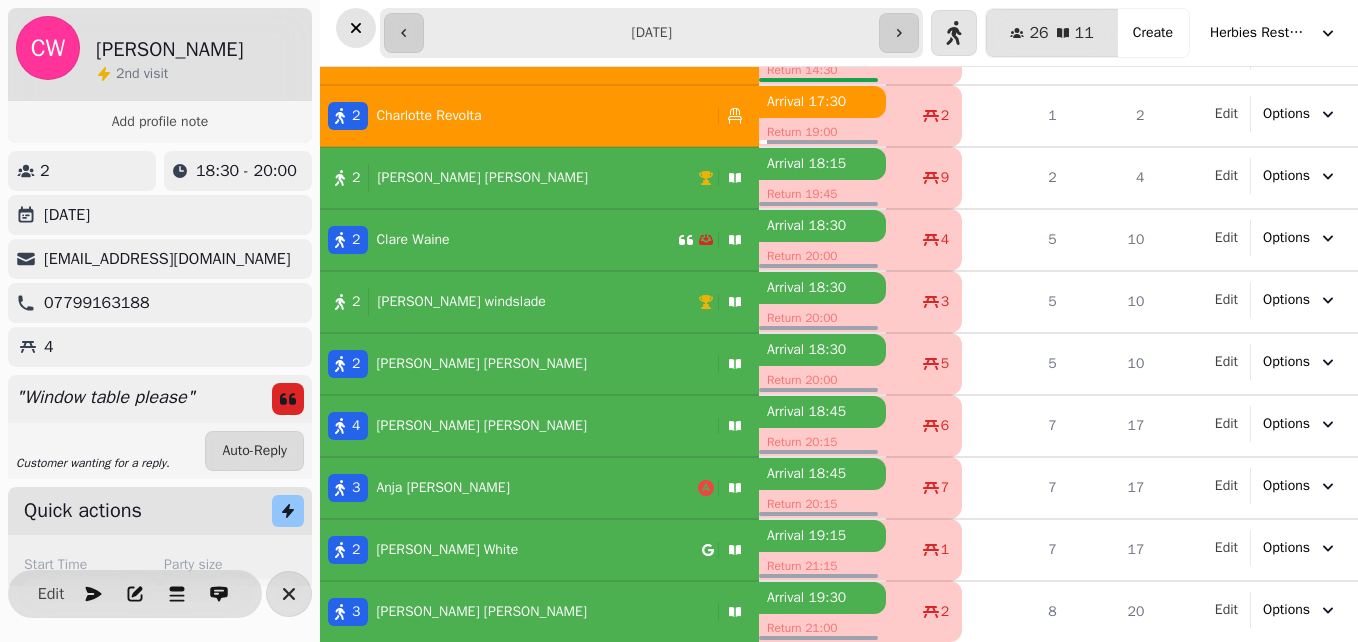 click at bounding box center [356, 28] 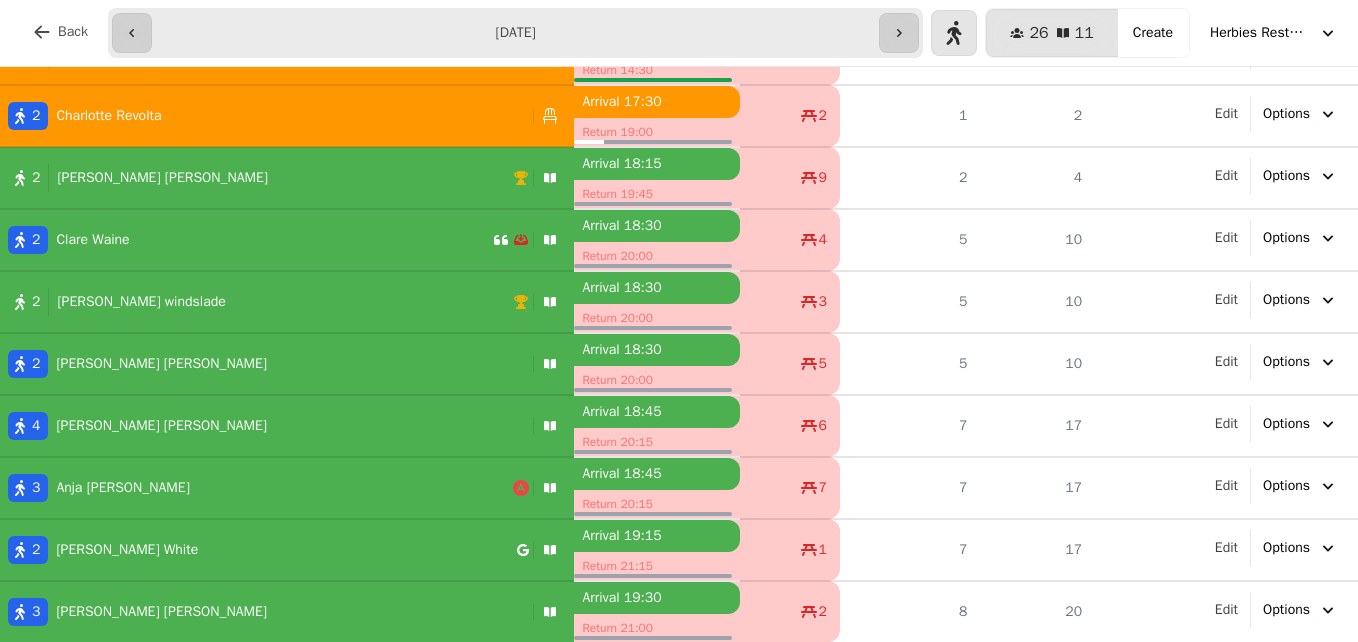 click on "2 [PERSON_NAME]" at bounding box center (256, 178) 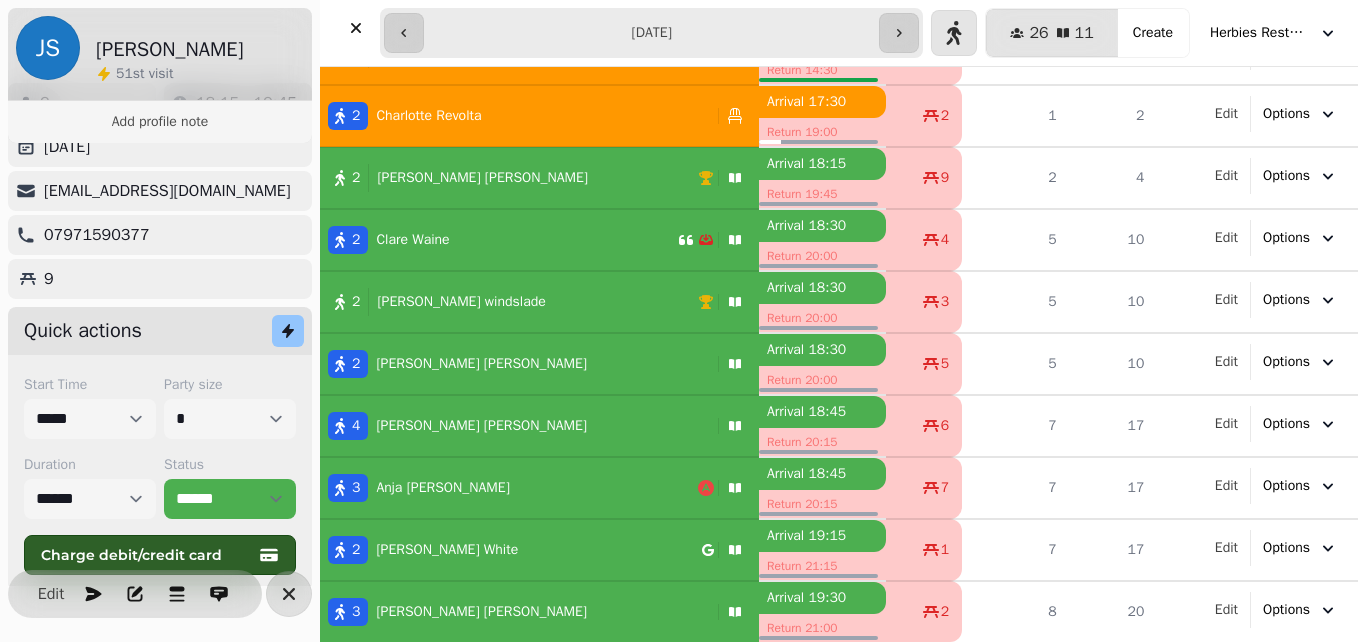 scroll, scrollTop: 89, scrollLeft: 0, axis: vertical 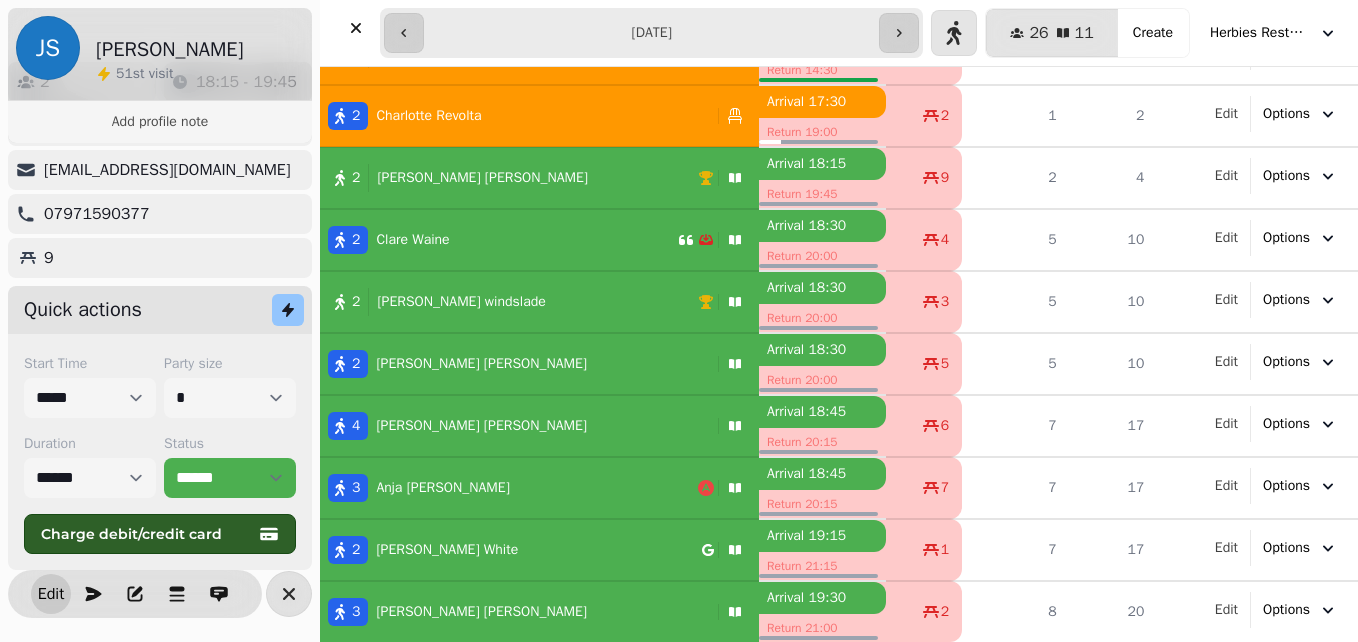 click on "Edit" at bounding box center [51, 594] 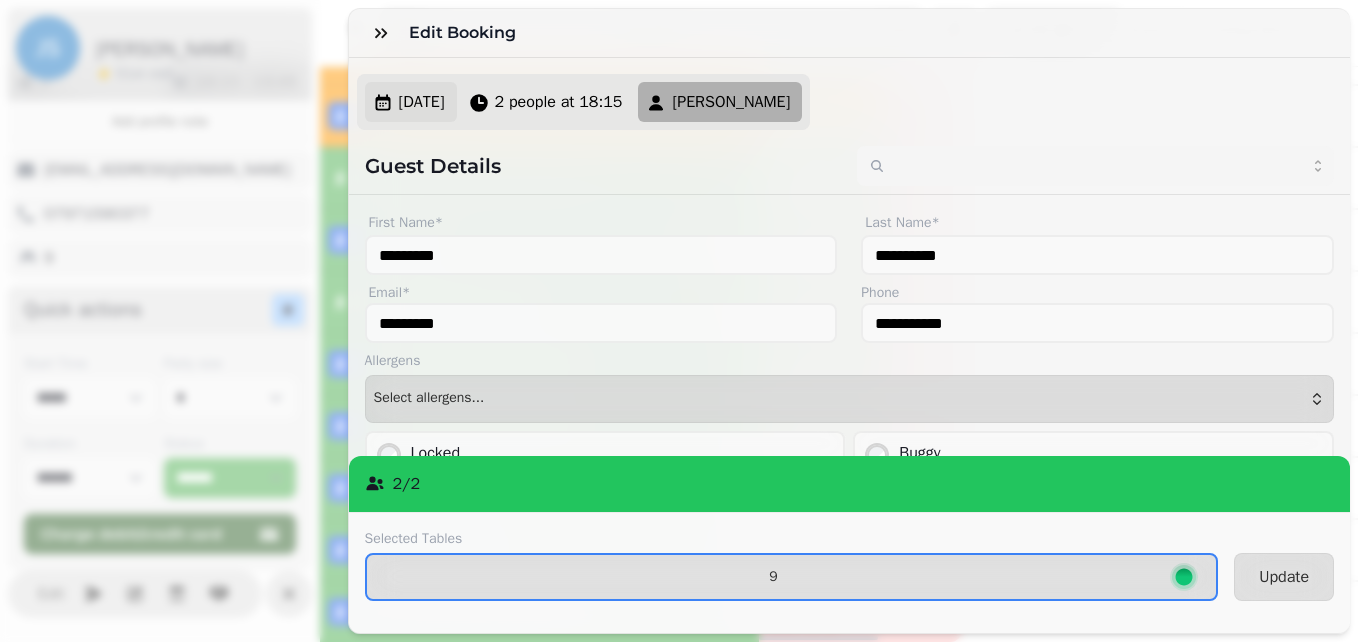 click on "[DATE]" at bounding box center (422, 102) 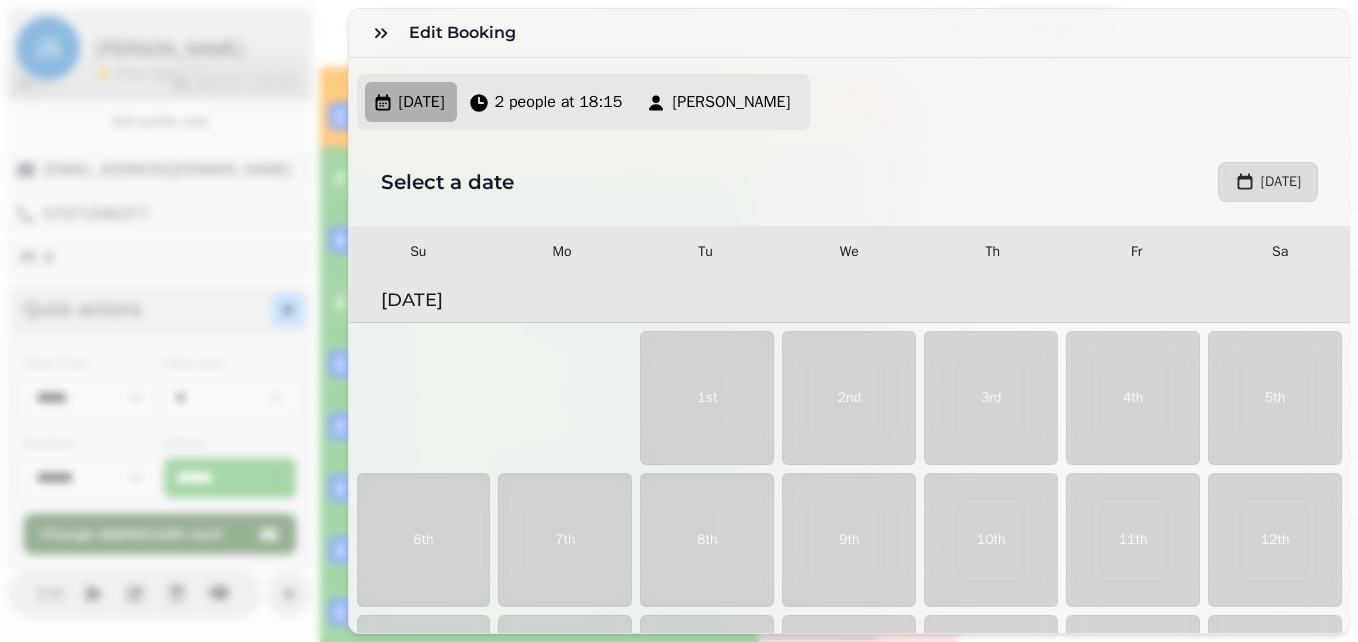 scroll, scrollTop: 402, scrollLeft: 0, axis: vertical 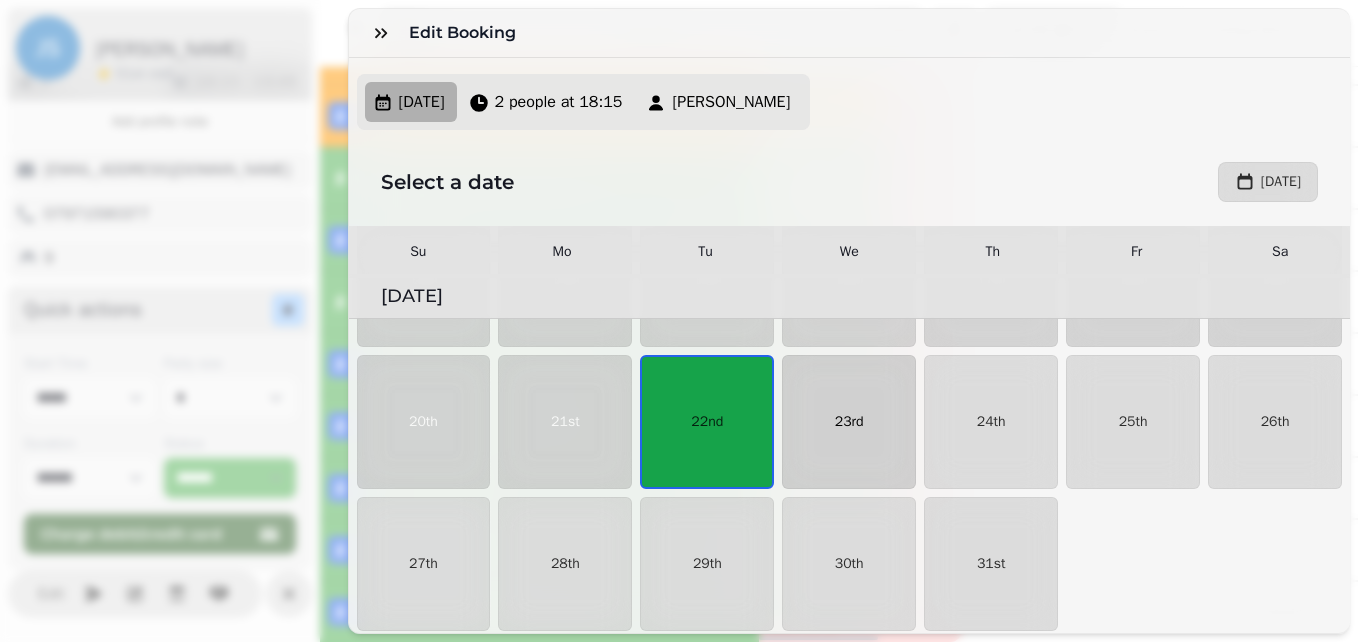 click on "23rd" at bounding box center [849, 422] 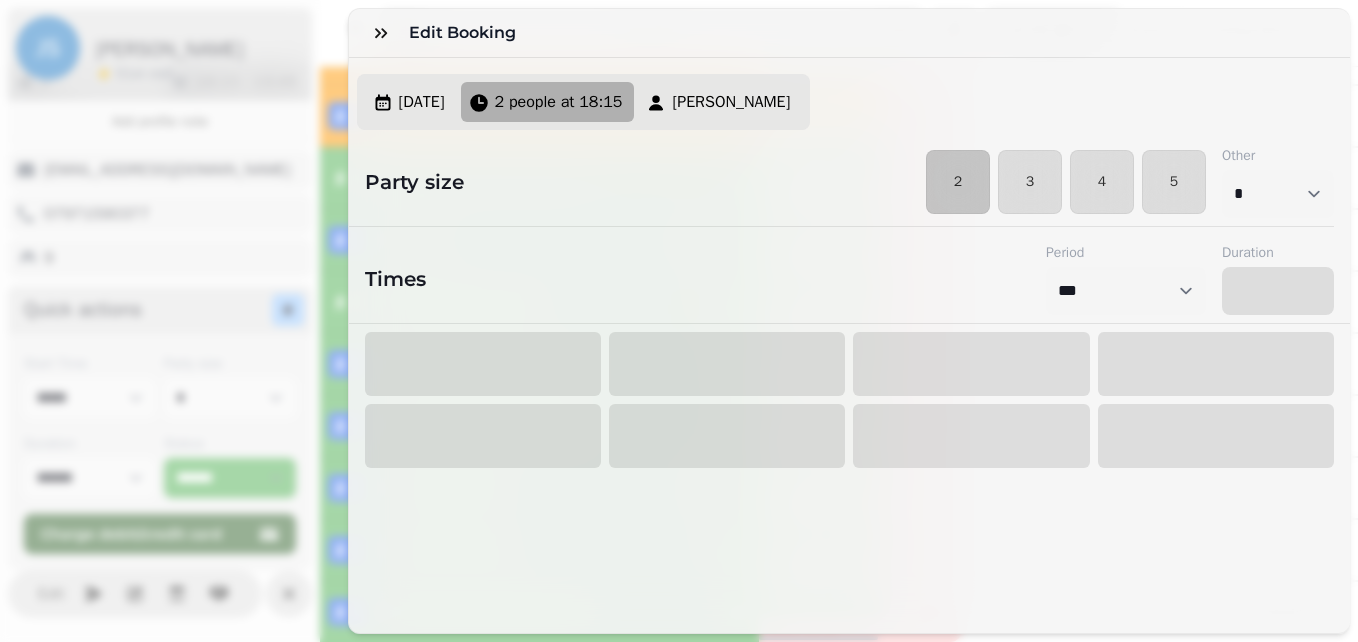 select on "****" 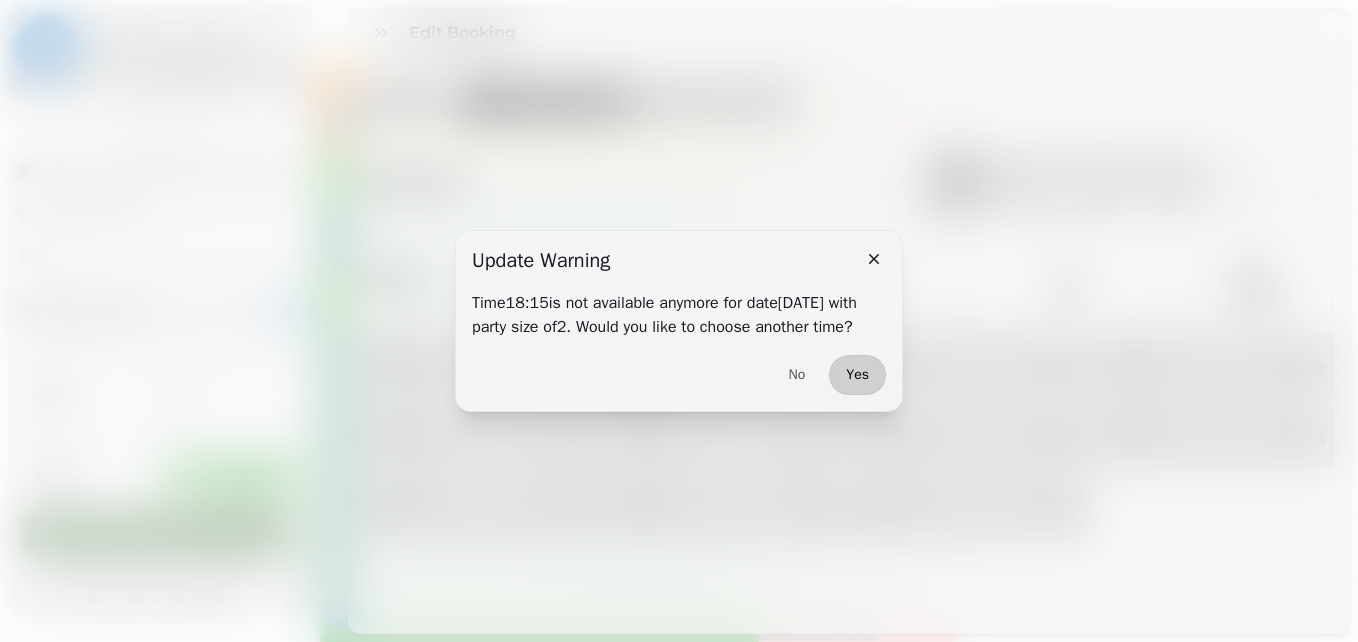 click on "Yes" at bounding box center (857, 375) 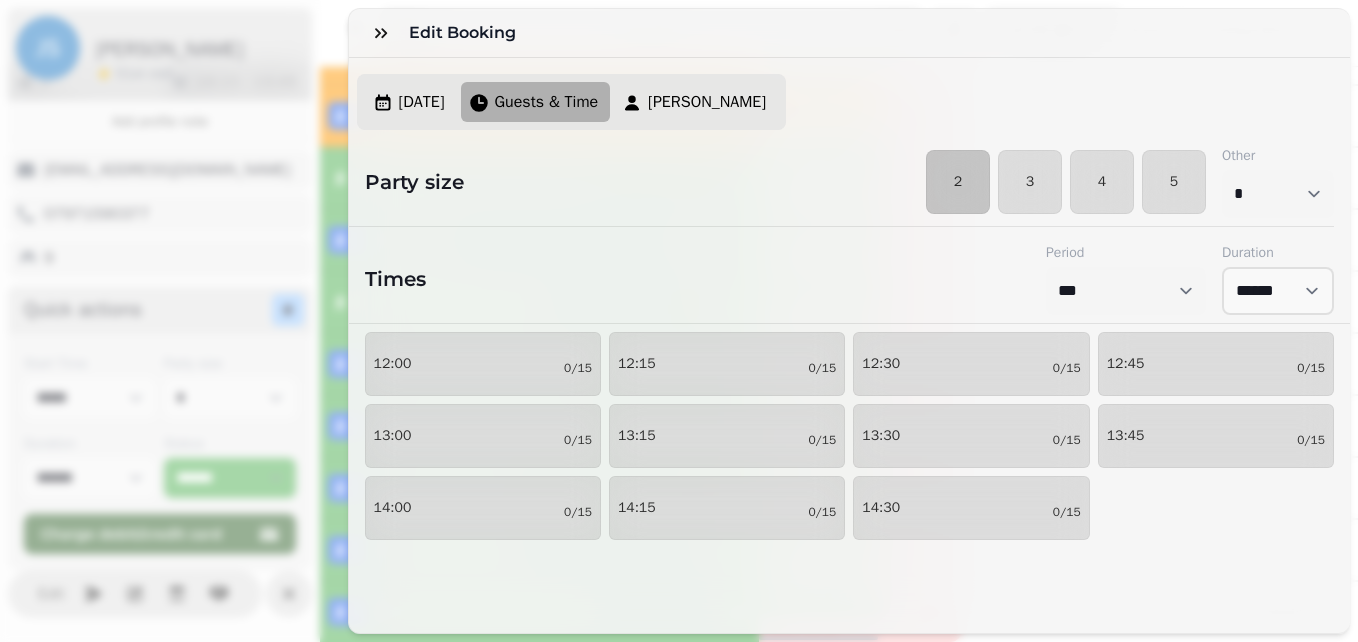 scroll, scrollTop: 0, scrollLeft: 0, axis: both 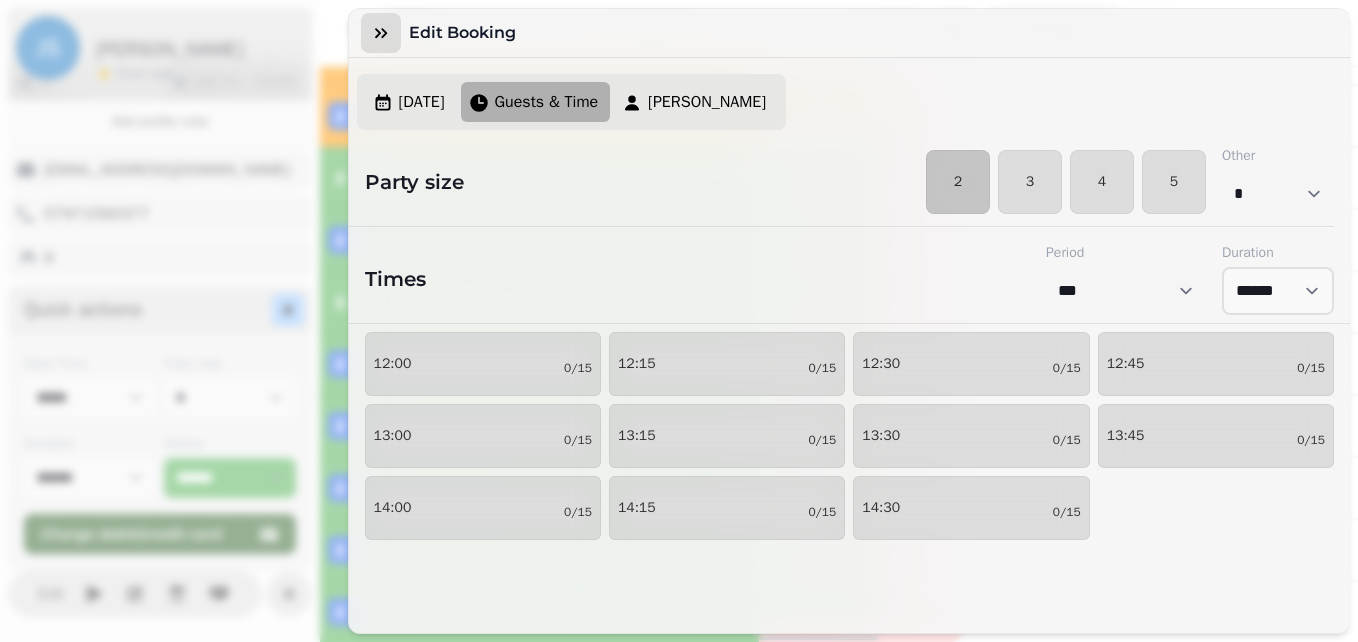click 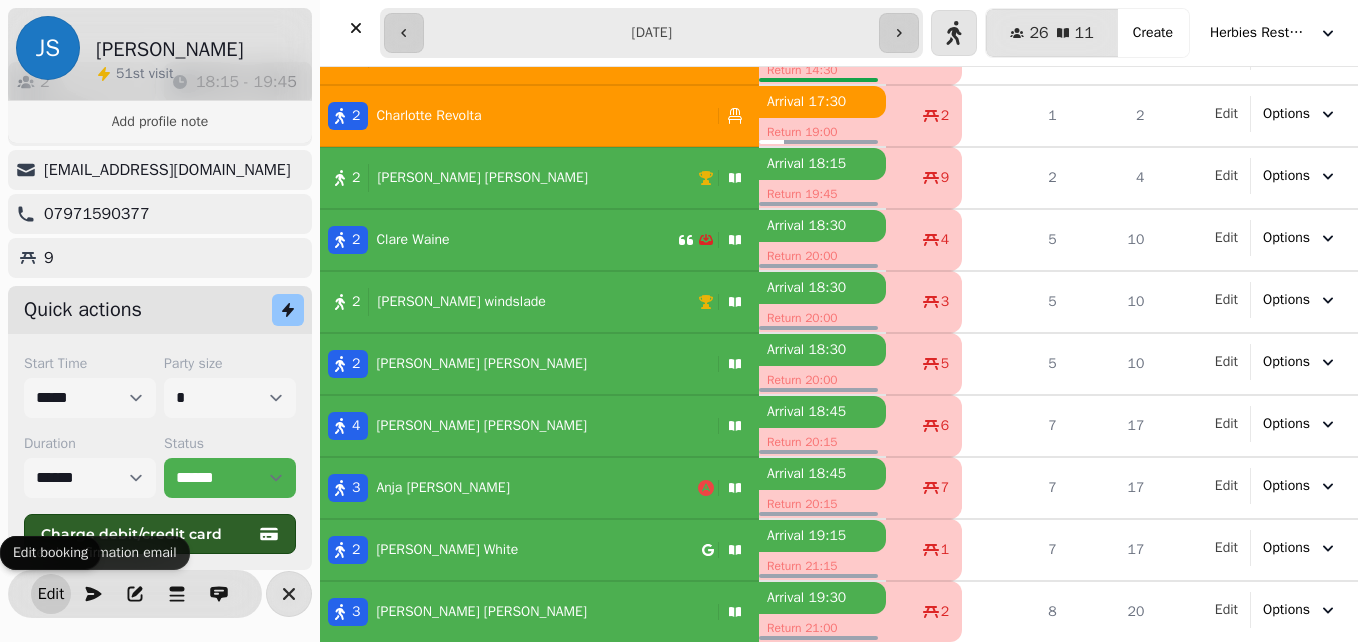 click on "Edit" at bounding box center [51, 594] 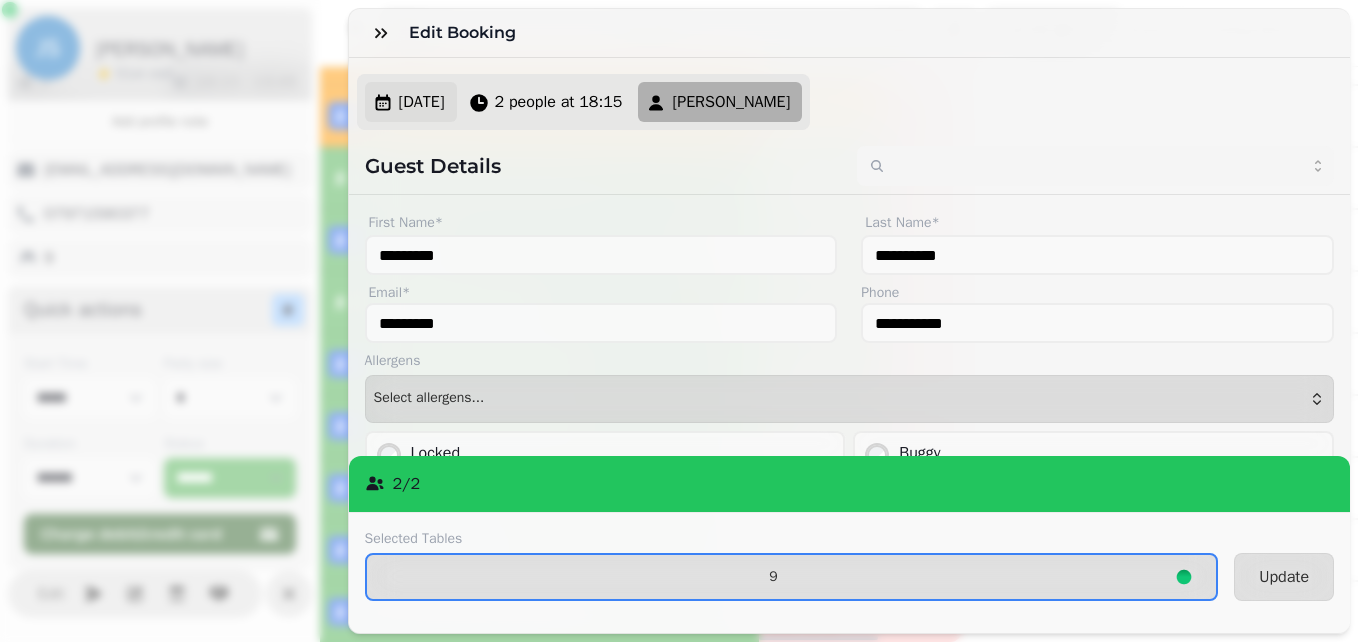 click on "[DATE]" at bounding box center (422, 102) 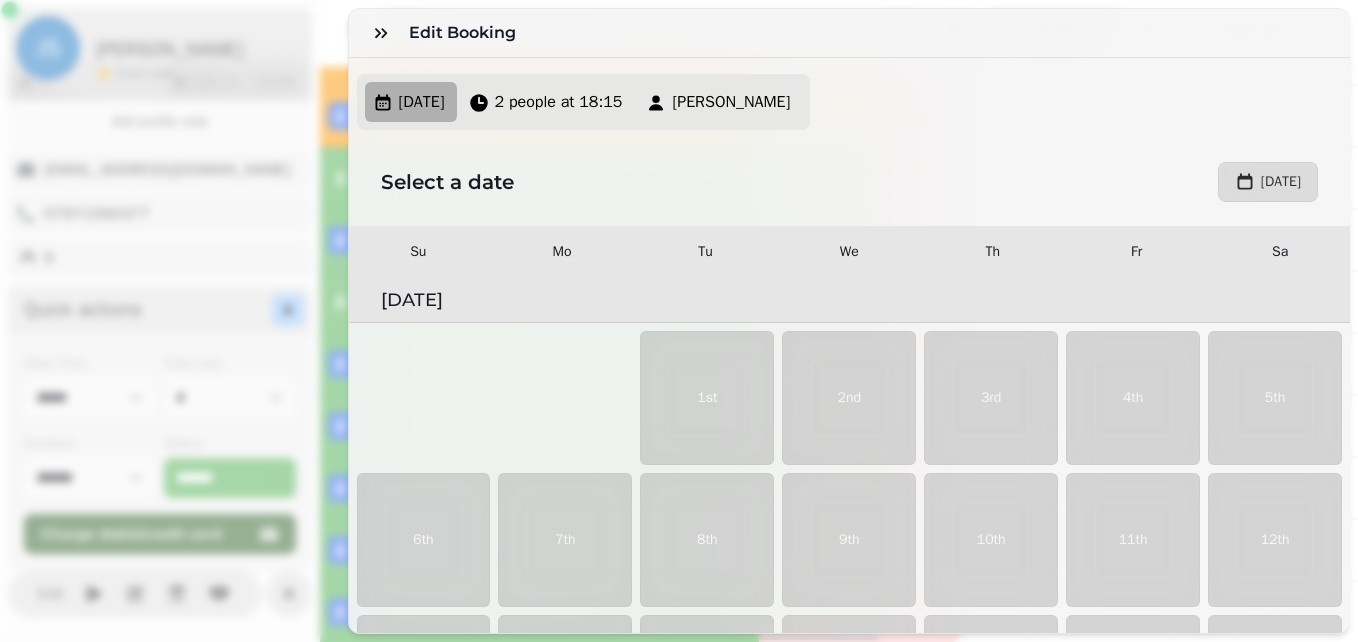 scroll, scrollTop: 402, scrollLeft: 0, axis: vertical 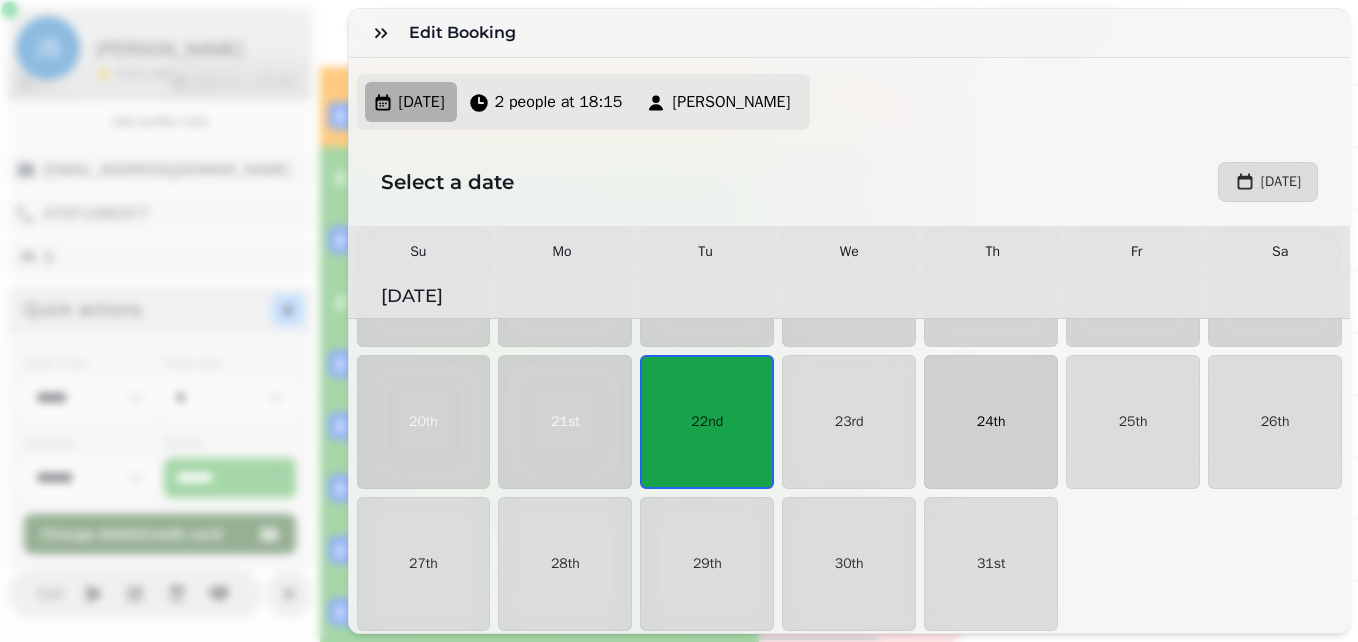 click on "24th" at bounding box center [991, 422] 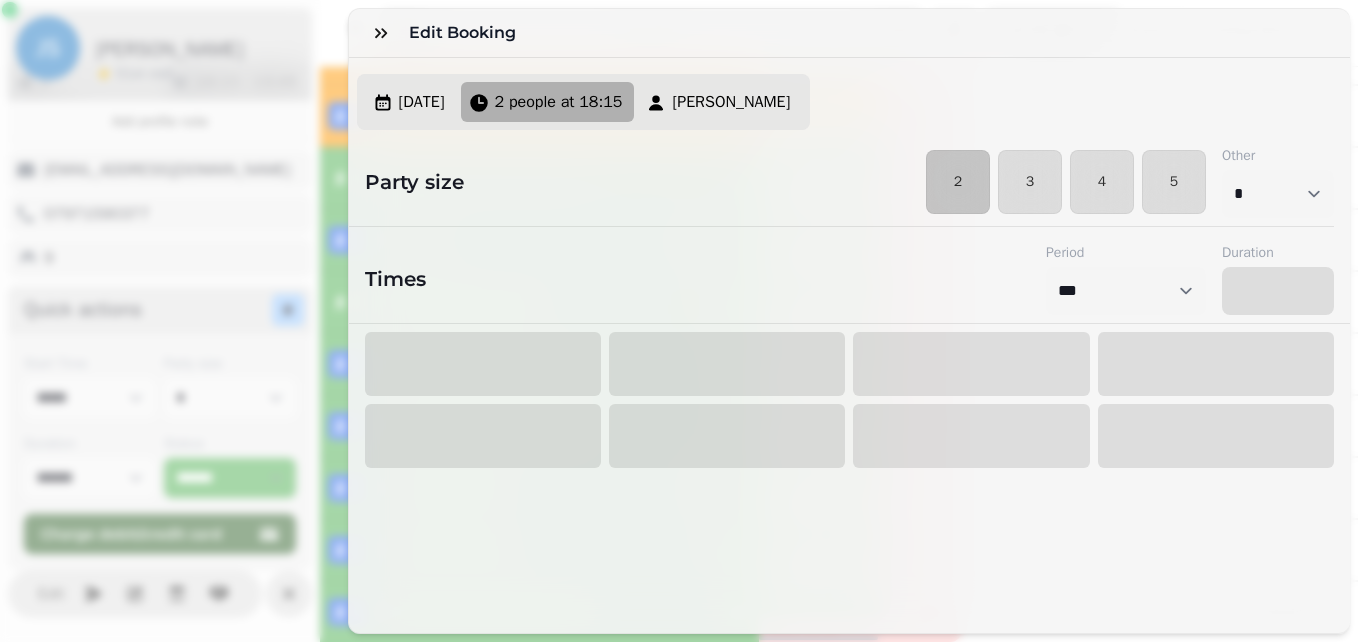select on "****" 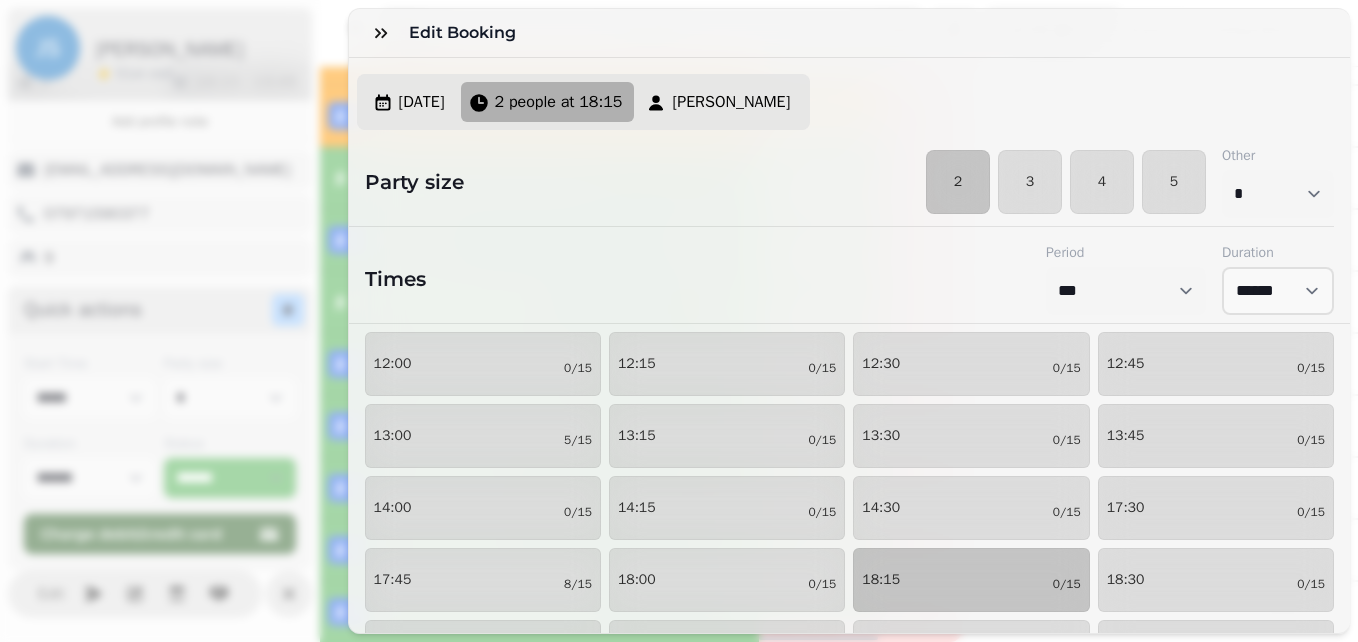 scroll, scrollTop: 135, scrollLeft: 0, axis: vertical 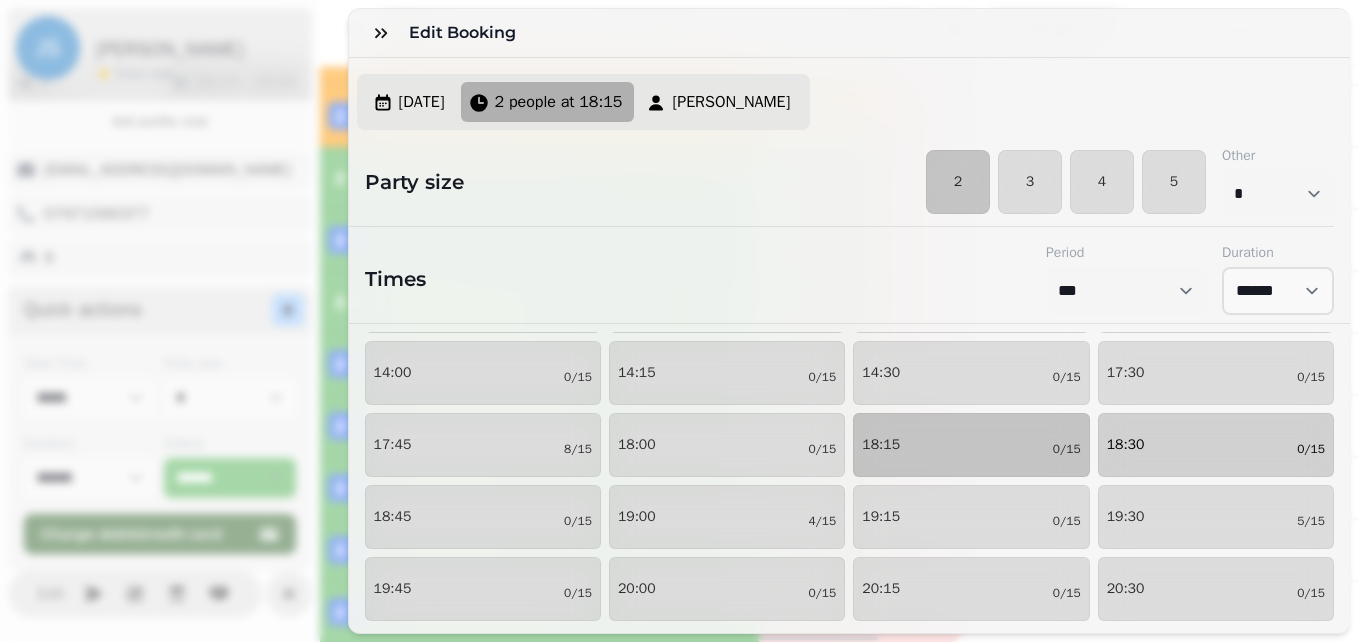 click on "18:30 0/15" at bounding box center [1216, 445] 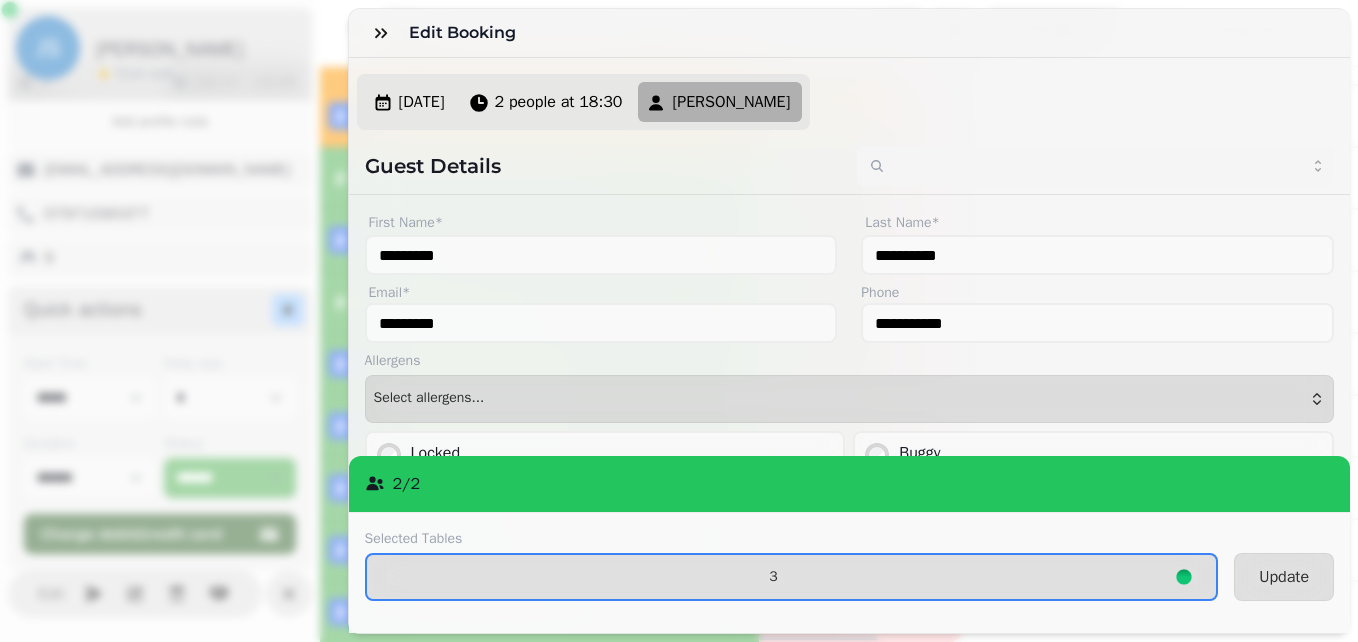 click on "Selected Tables 3   Update" at bounding box center (850, 572) 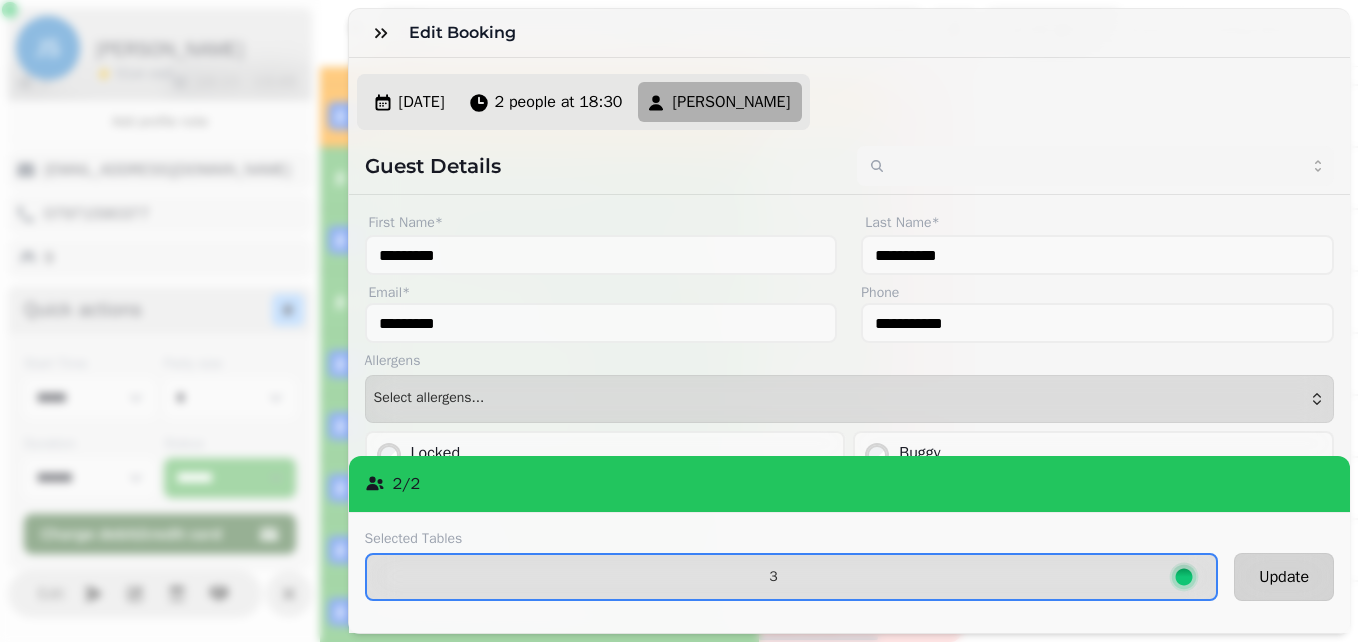 click on "Update" at bounding box center (1284, 577) 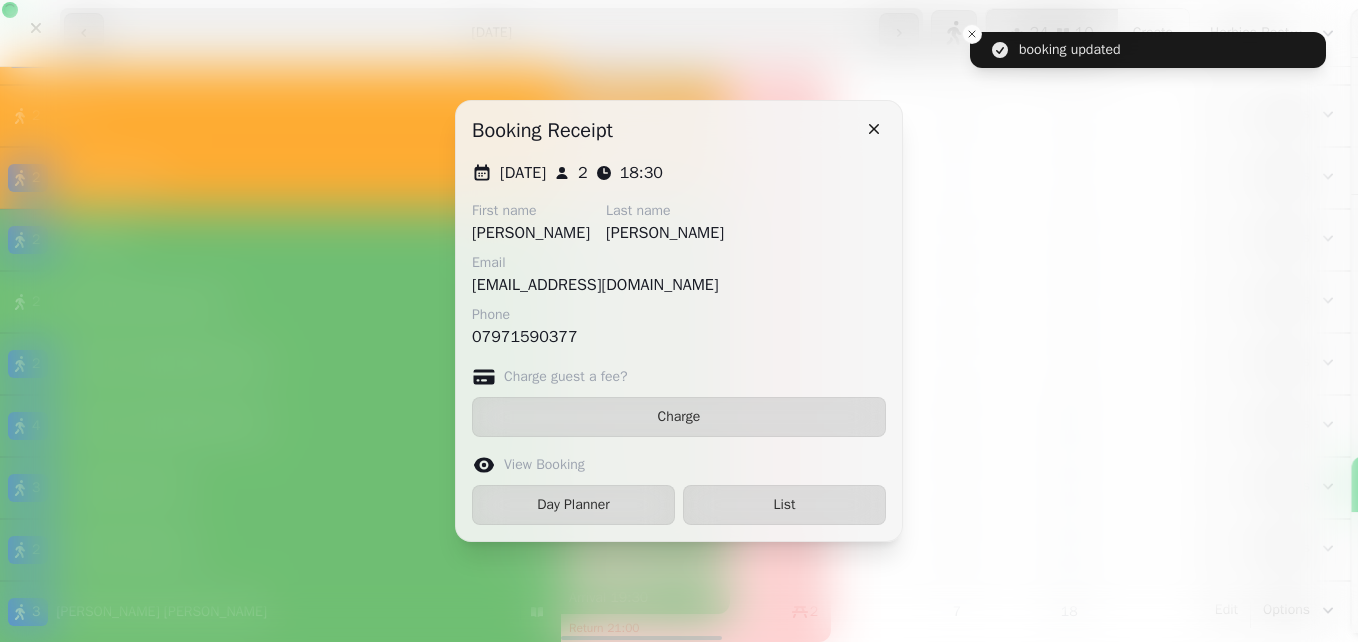 scroll, scrollTop: 92, scrollLeft: 0, axis: vertical 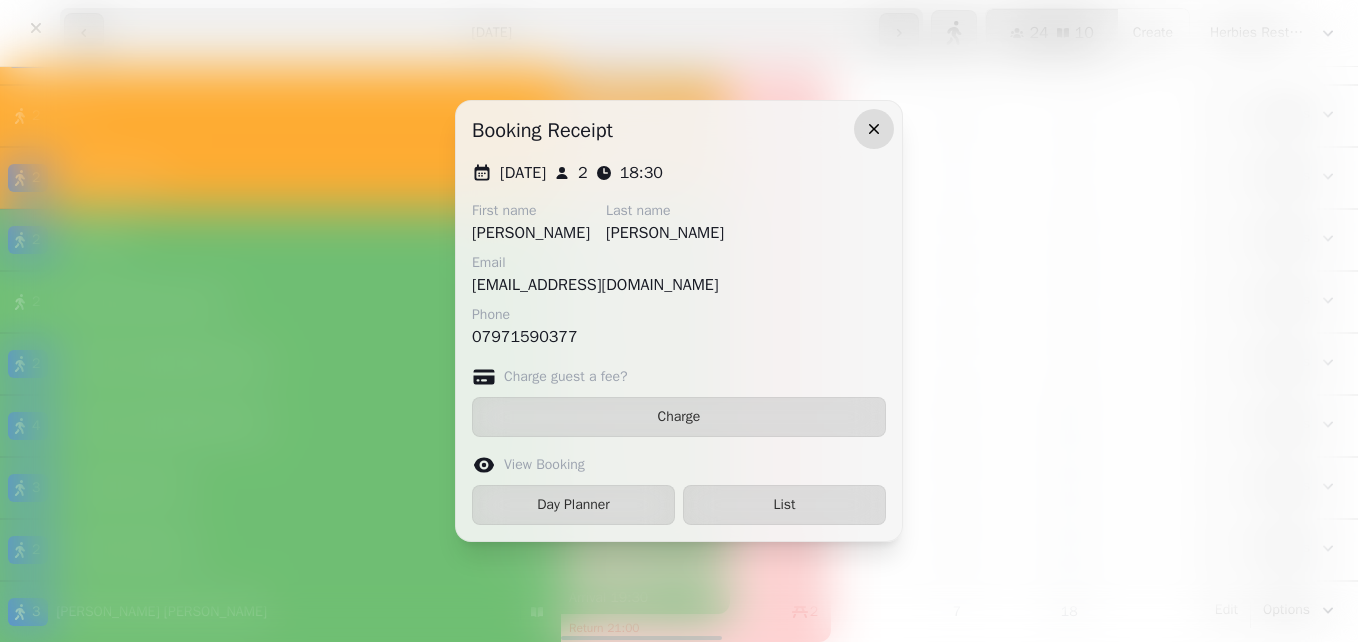 click 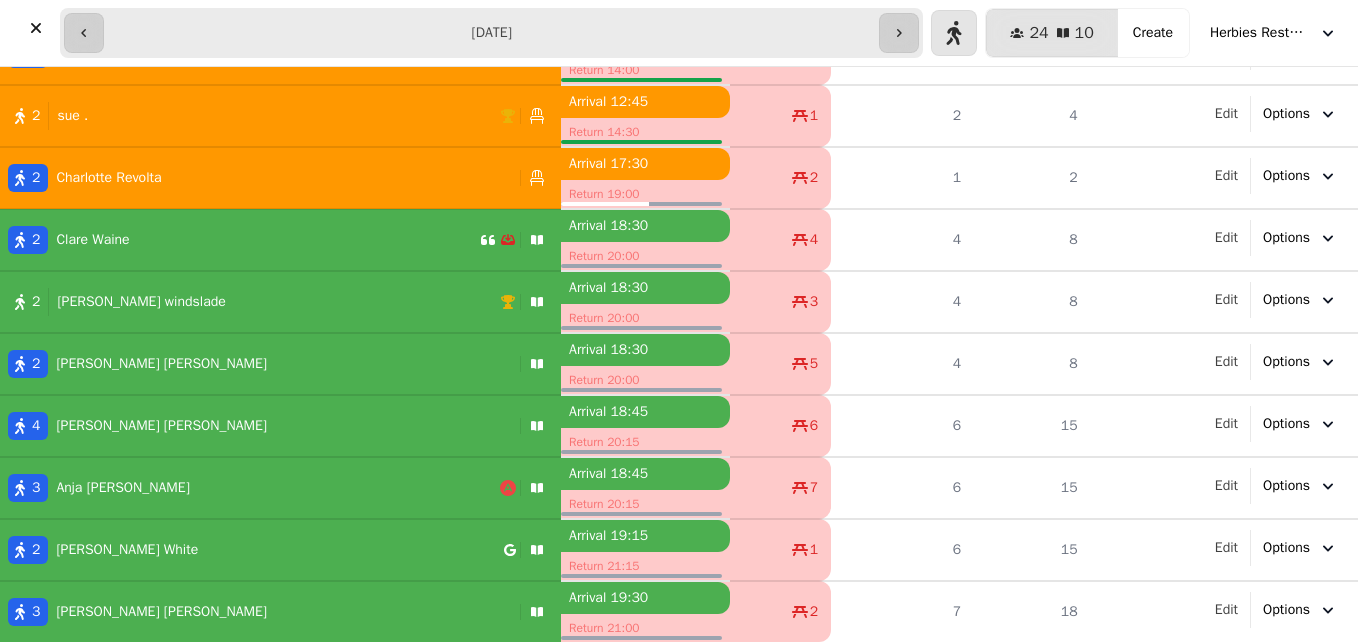 click on "2 [PERSON_NAME]" at bounding box center [240, 240] 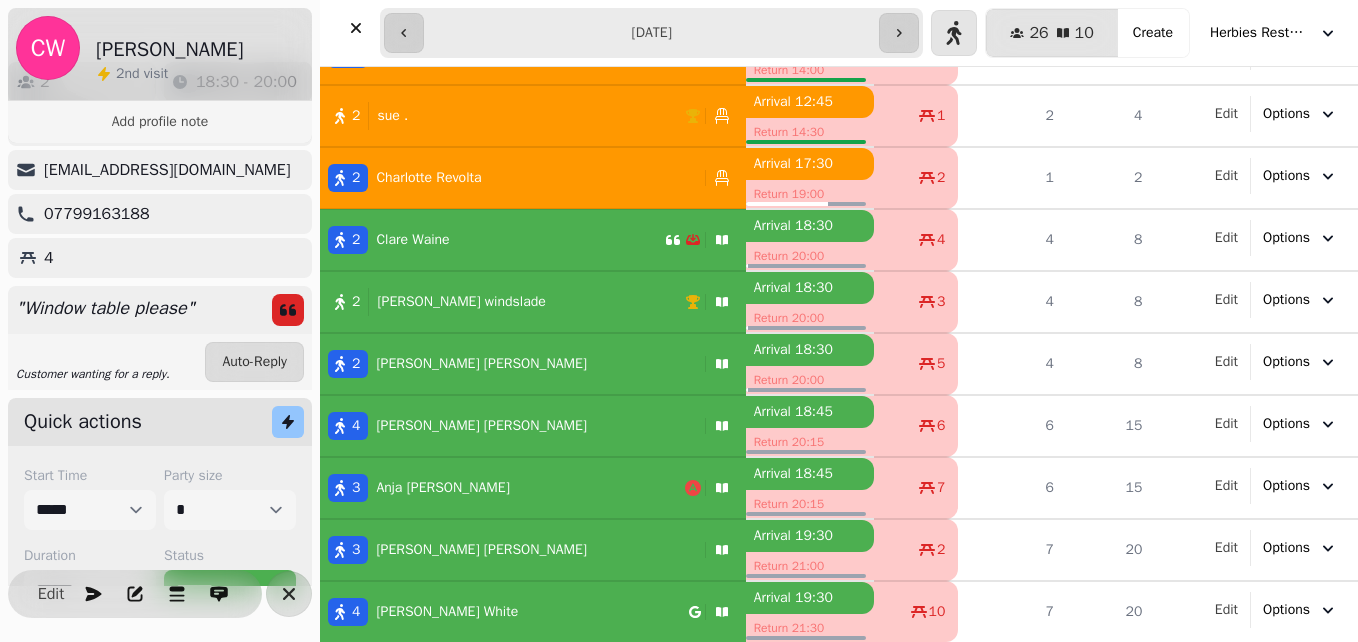 click on "[PERSON_NAME]" at bounding box center (481, 364) 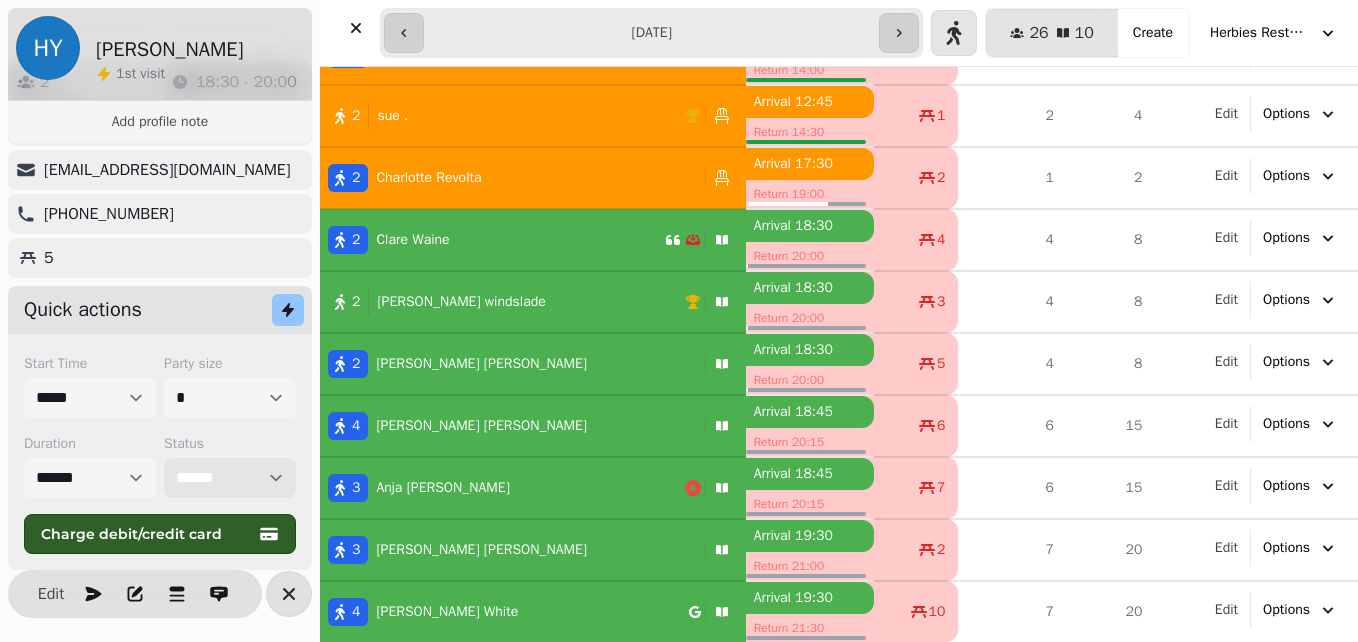 click on "**********" at bounding box center (230, 478) 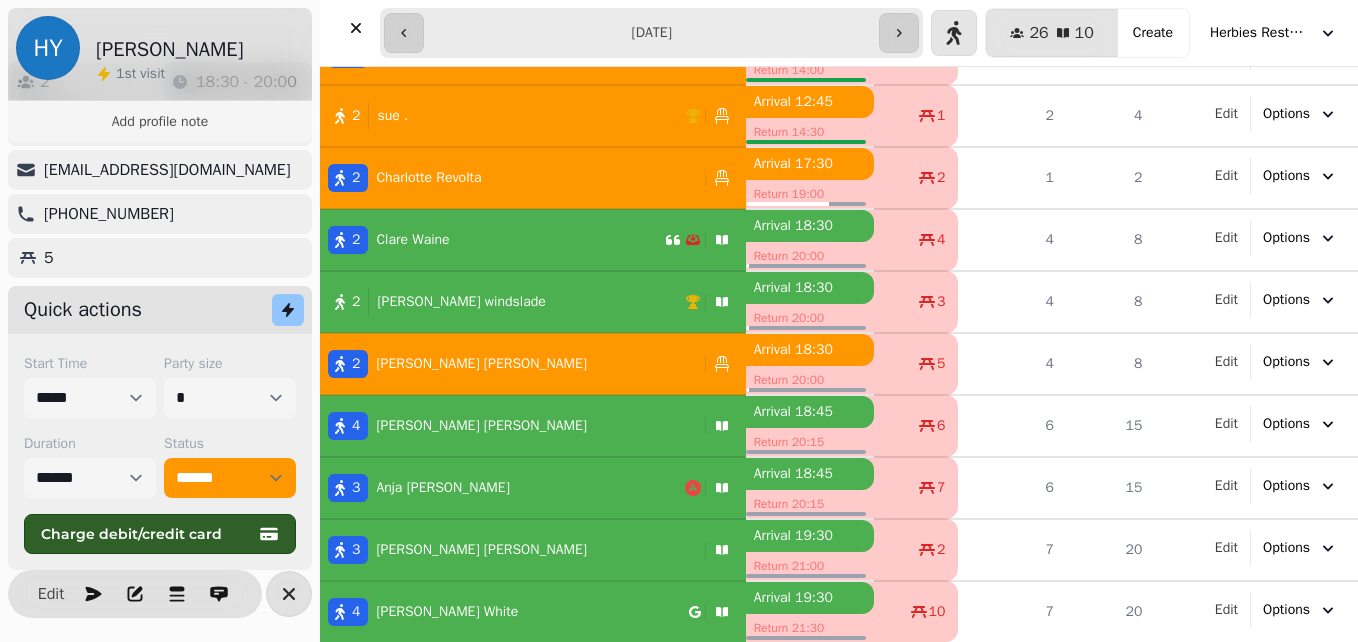 click on "2 [PERSON_NAME]" at bounding box center [492, 240] 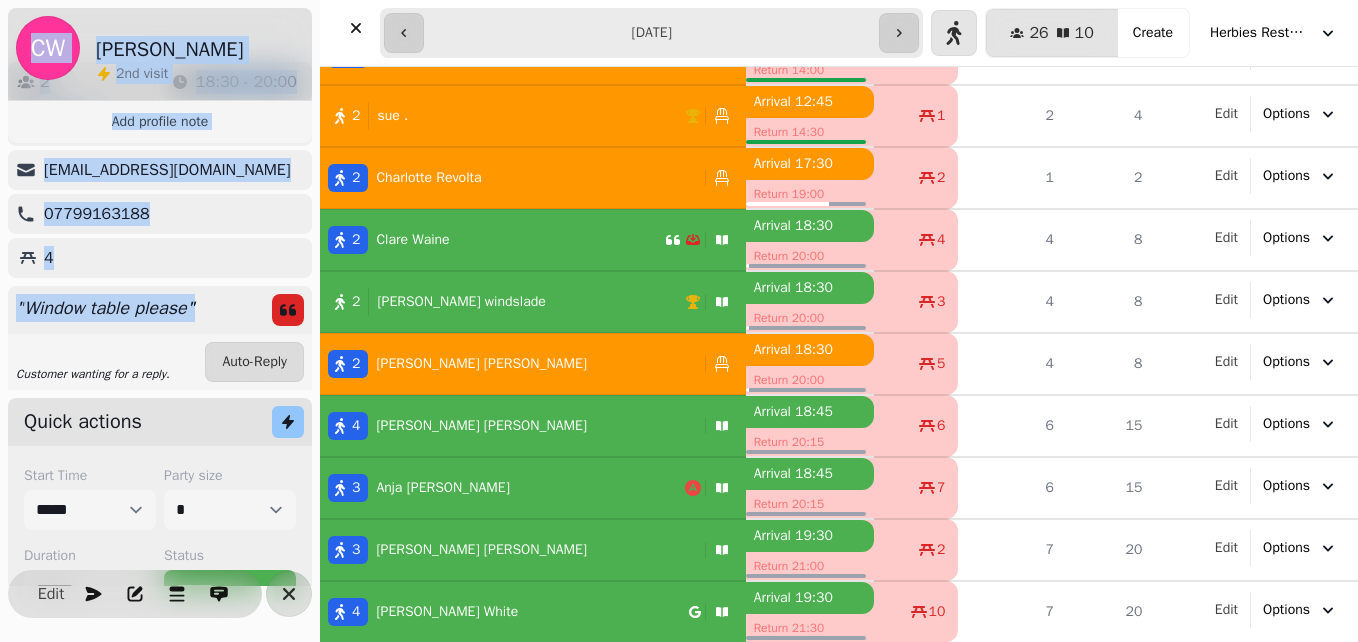 drag, startPoint x: 197, startPoint y: 306, endPoint x: -4, endPoint y: 306, distance: 201 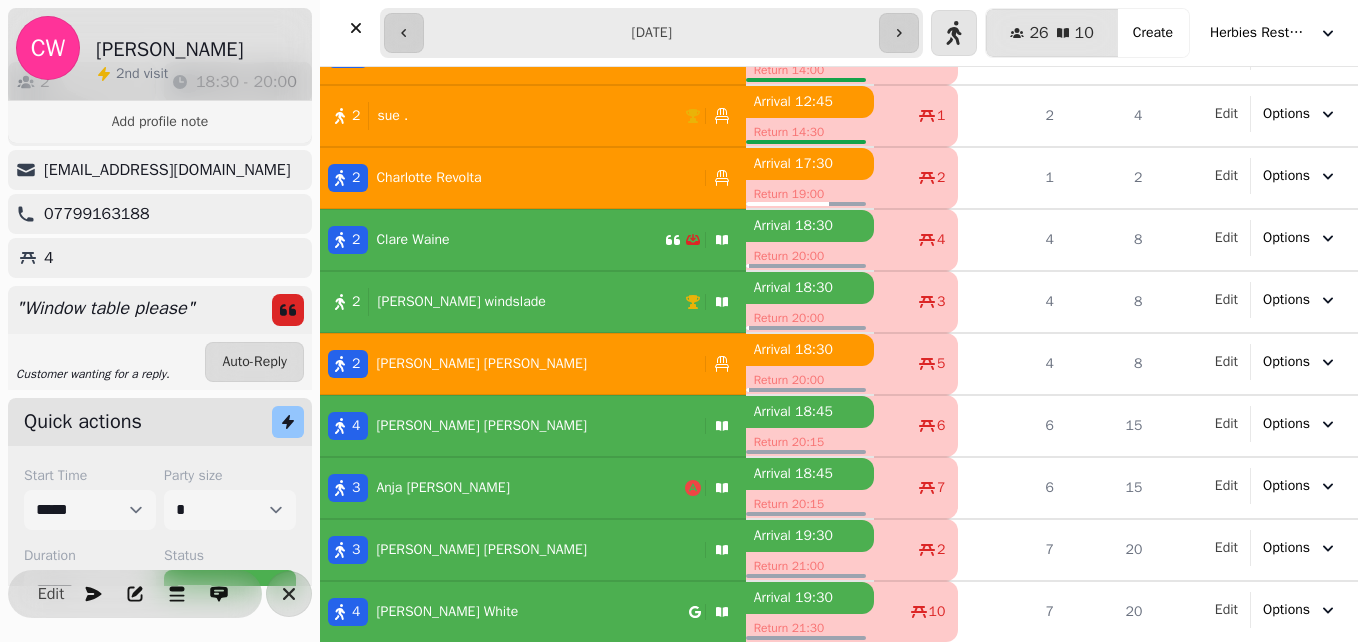 click on "" Window table please "" at bounding box center [160, 310] 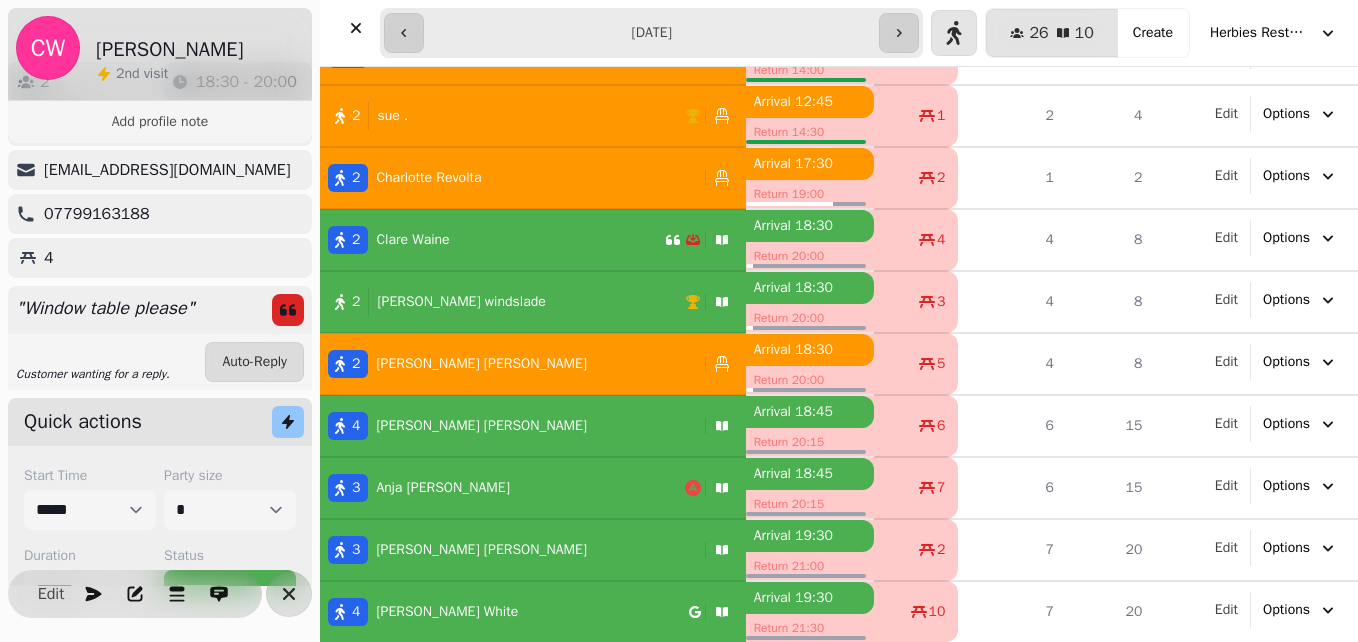 click on "4 [PERSON_NAME]" at bounding box center [508, 426] 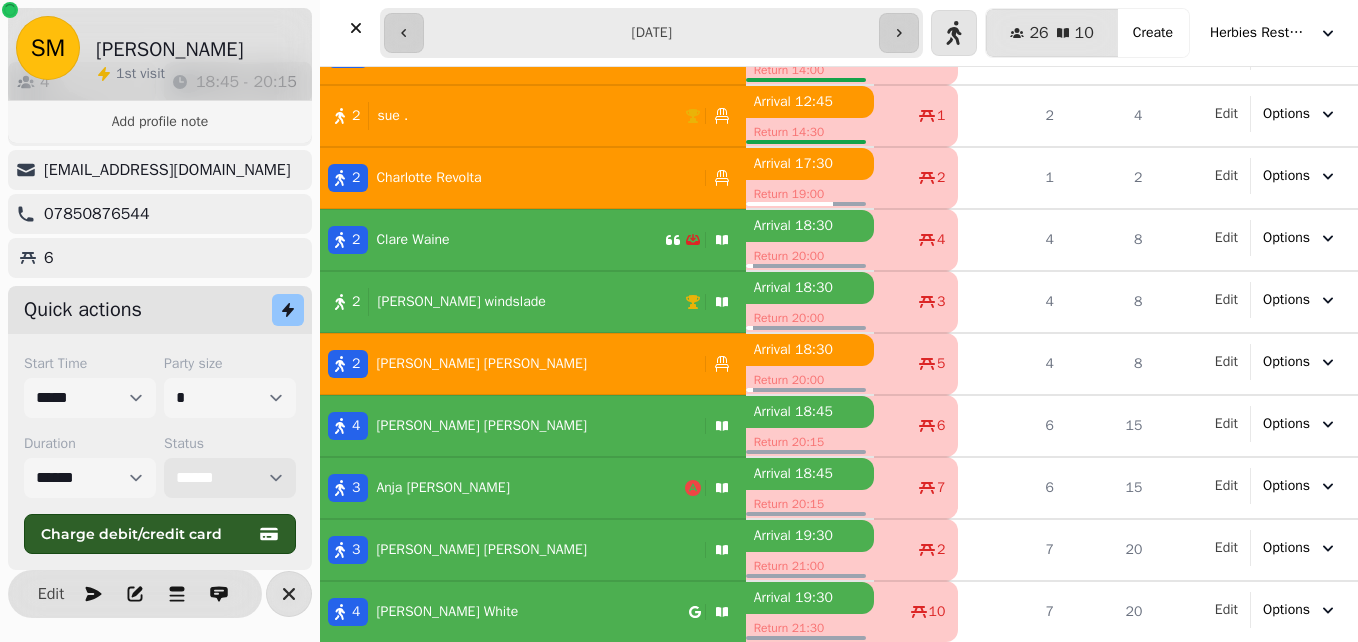 click on "**********" at bounding box center (230, 478) 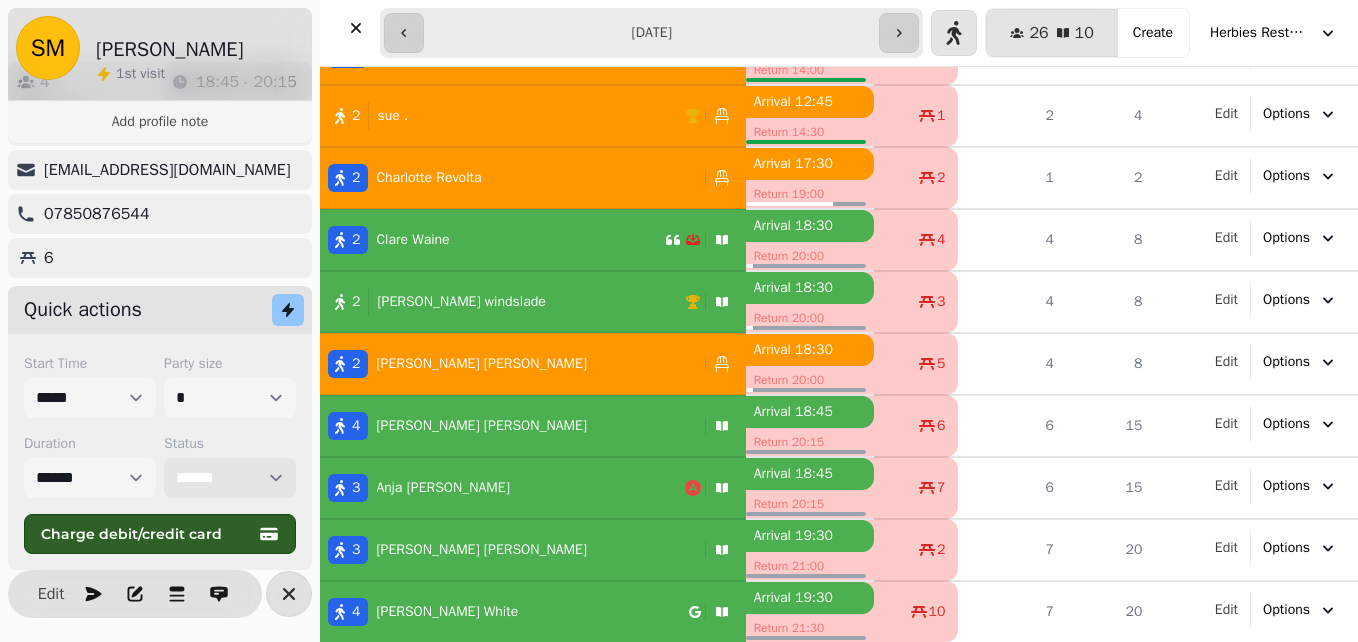 click on "**********" at bounding box center (230, 478) 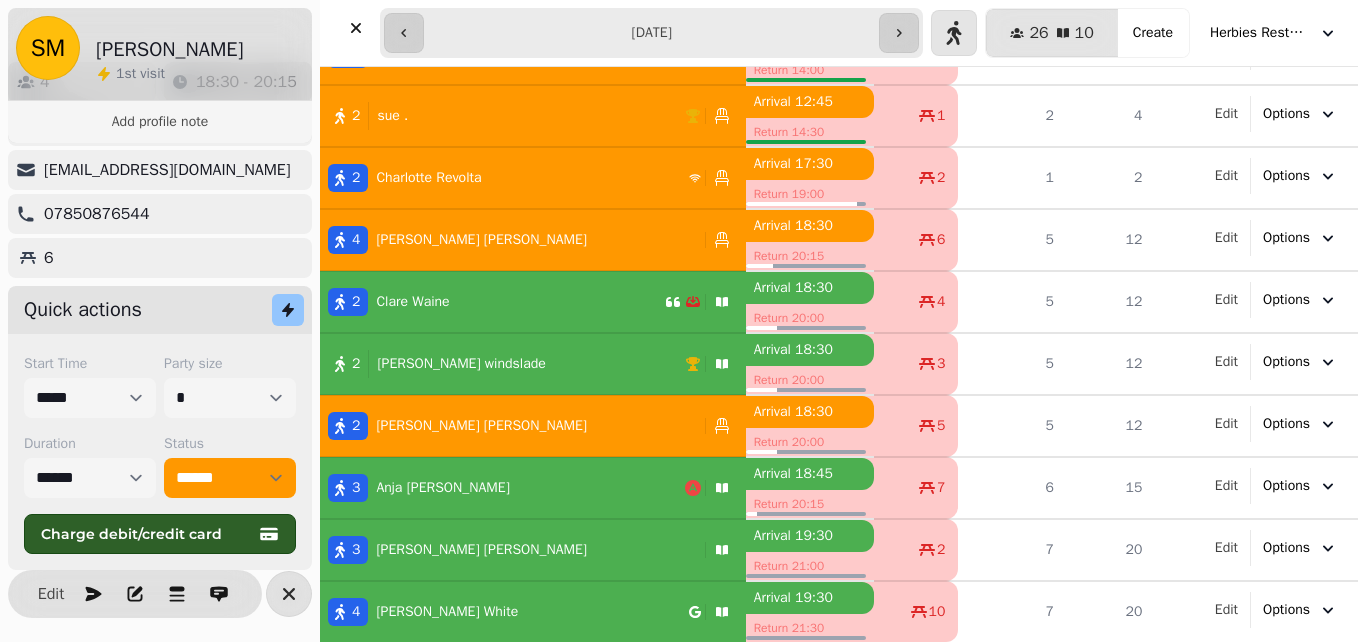 click on "[PERSON_NAME]" at bounding box center [461, 364] 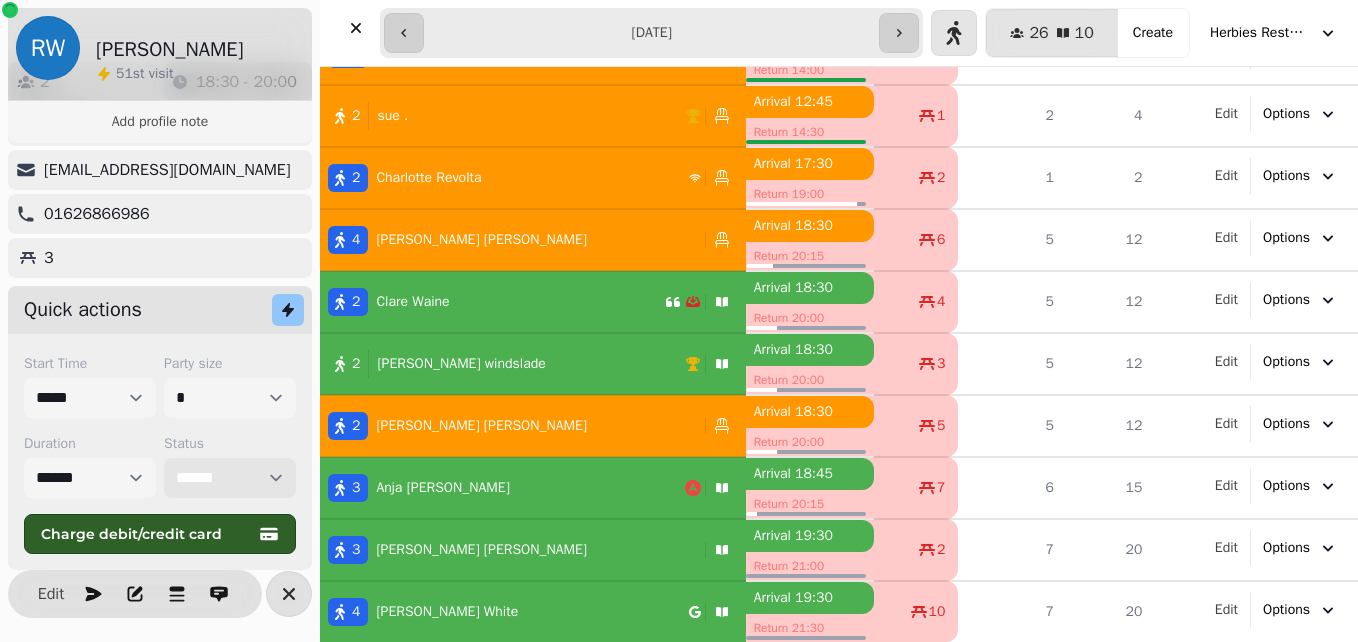 click on "**********" at bounding box center [230, 478] 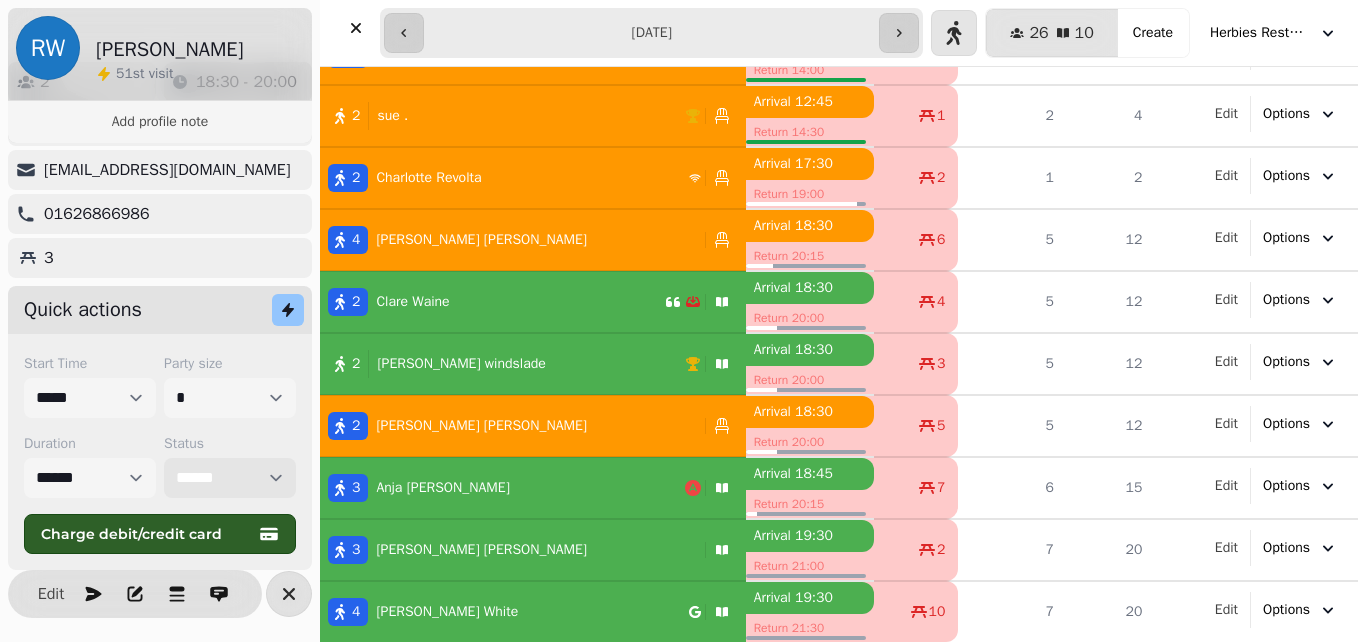 click on "**********" at bounding box center (230, 478) 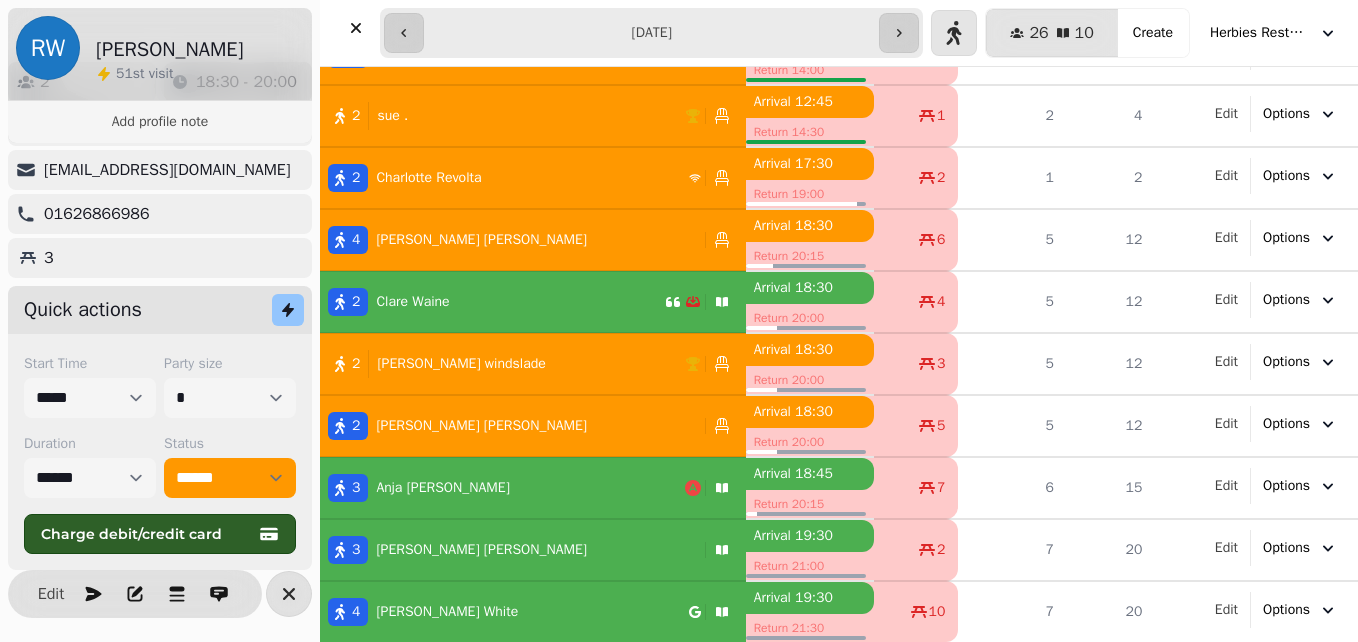click on "3 [PERSON_NAME]" at bounding box center (533, 488) 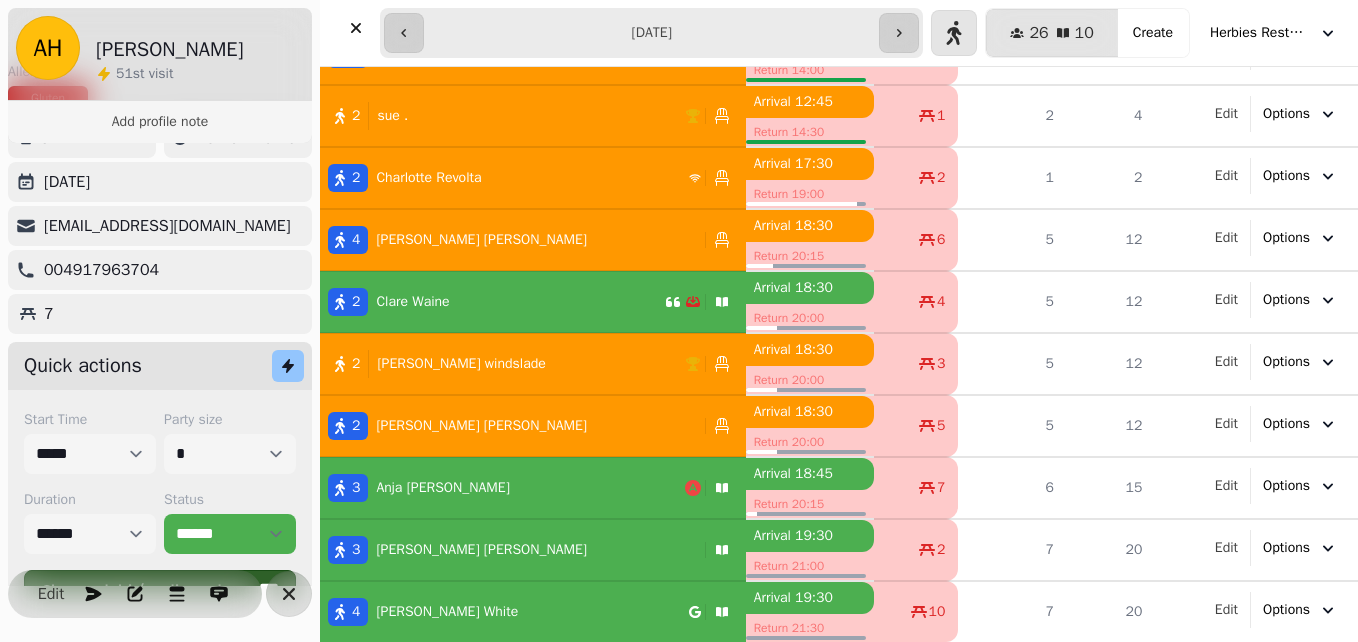 scroll, scrollTop: 145, scrollLeft: 0, axis: vertical 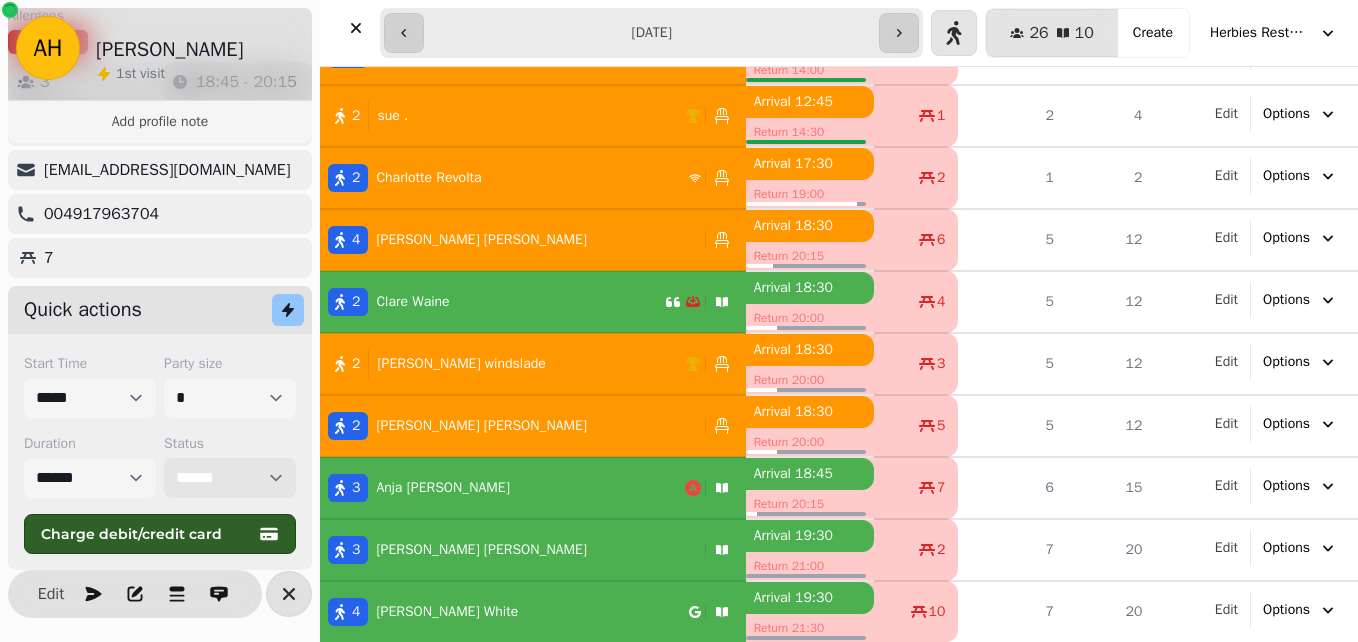 click on "**********" at bounding box center (230, 478) 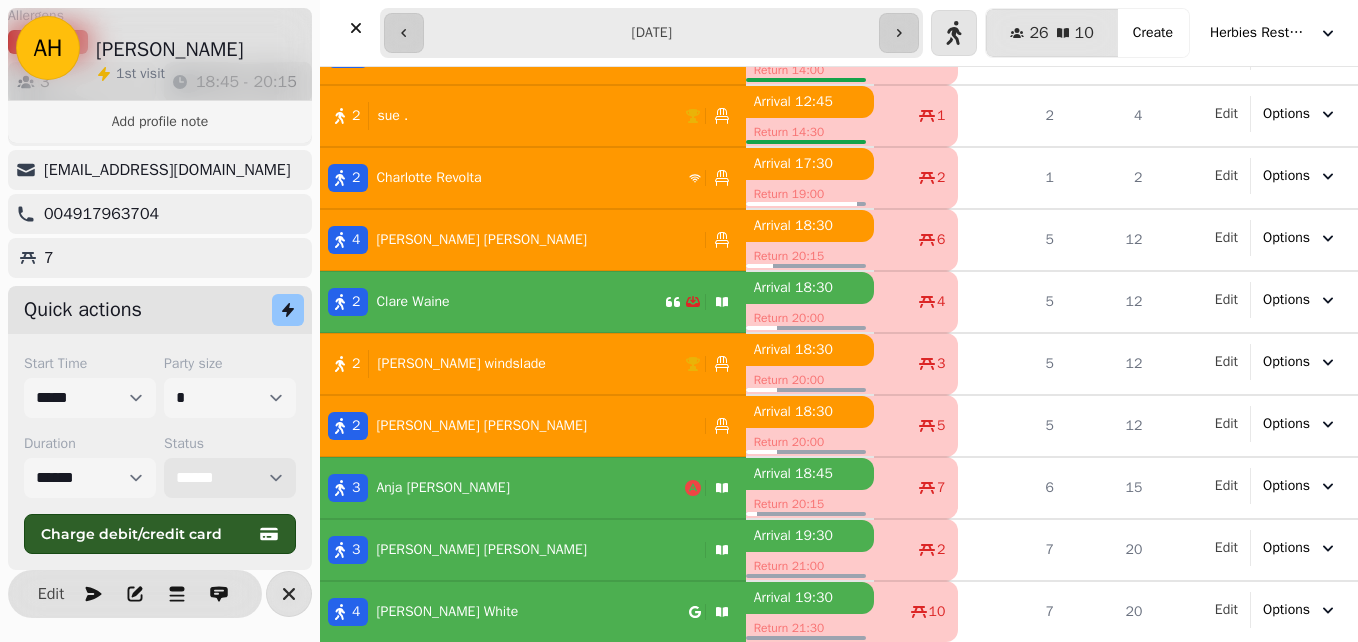click on "**********" at bounding box center (230, 478) 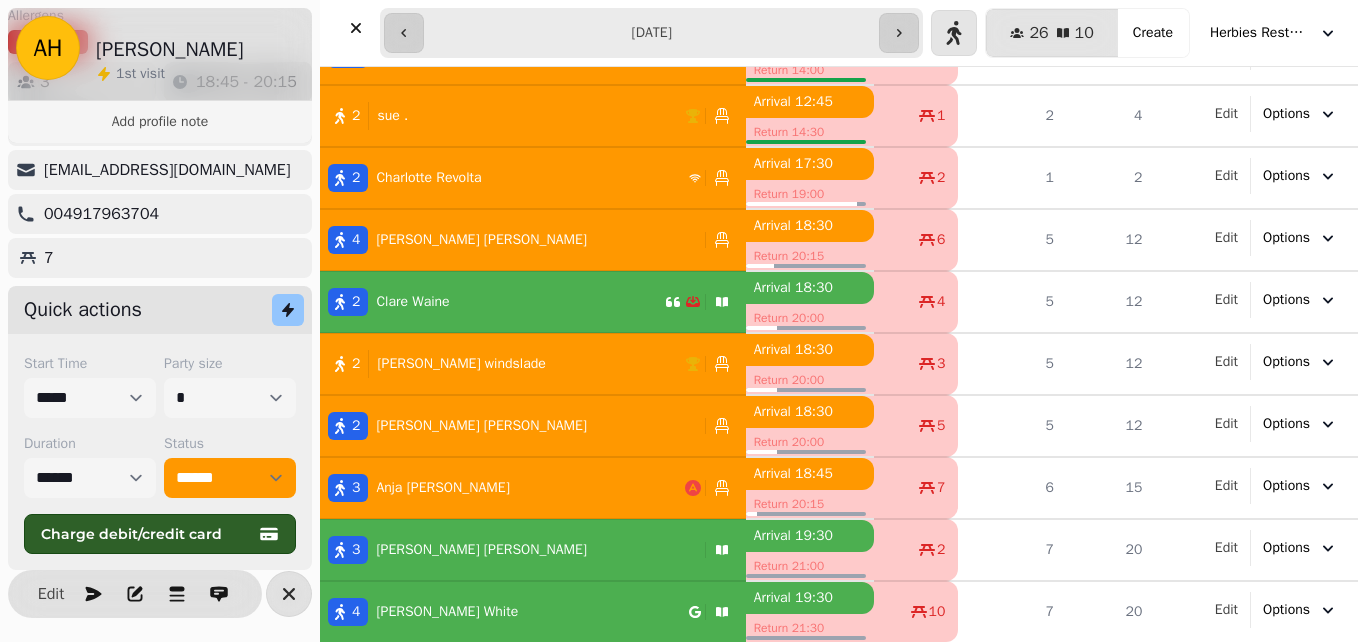click on "2 [PERSON_NAME]" at bounding box center [492, 302] 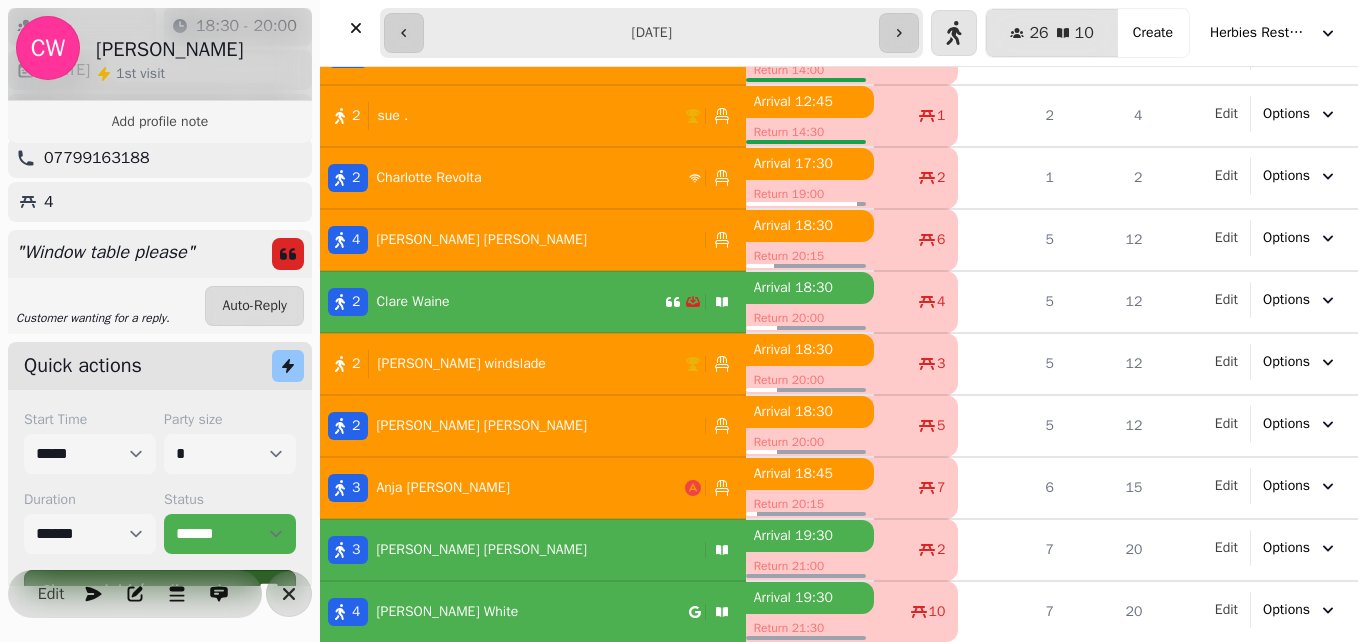 scroll, scrollTop: 89, scrollLeft: 0, axis: vertical 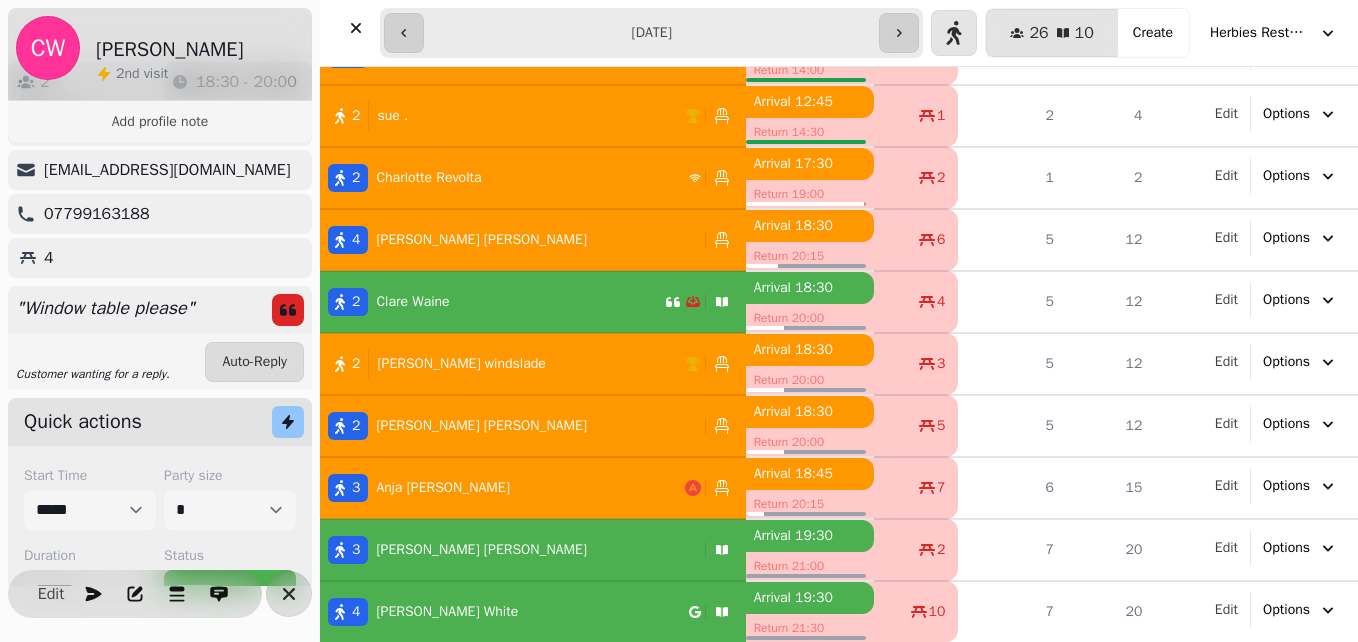 click on "2 [PERSON_NAME]" at bounding box center (492, 302) 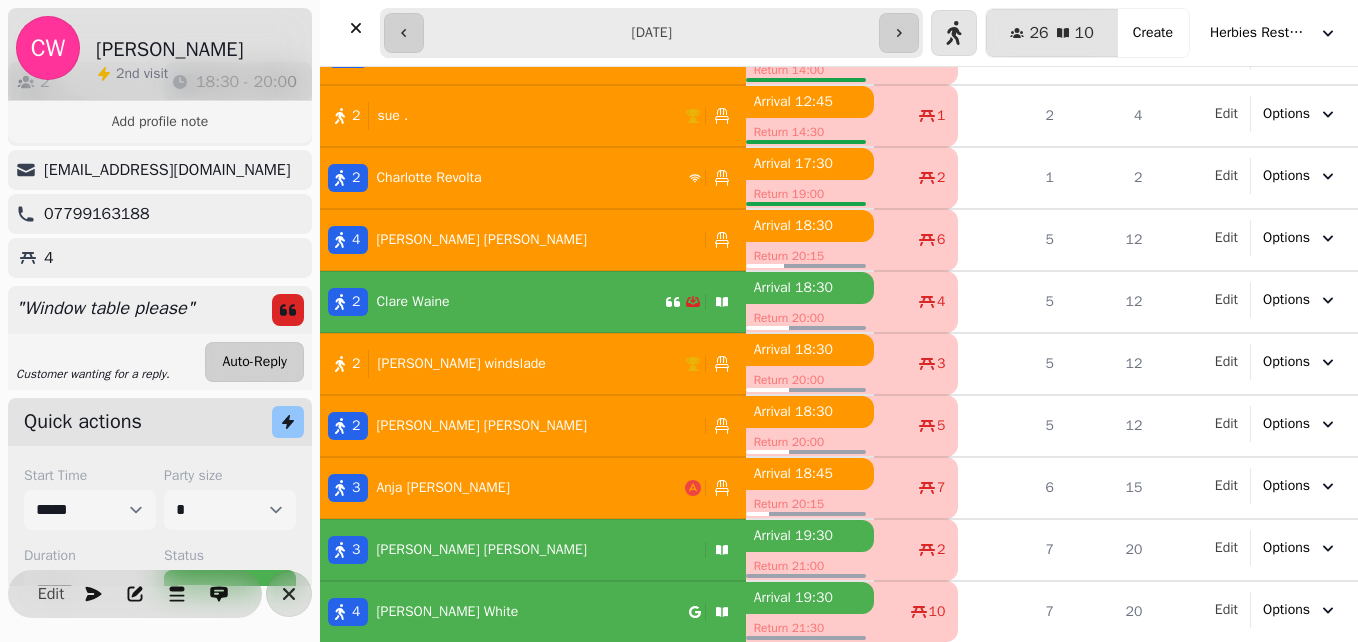 scroll, scrollTop: 201, scrollLeft: 0, axis: vertical 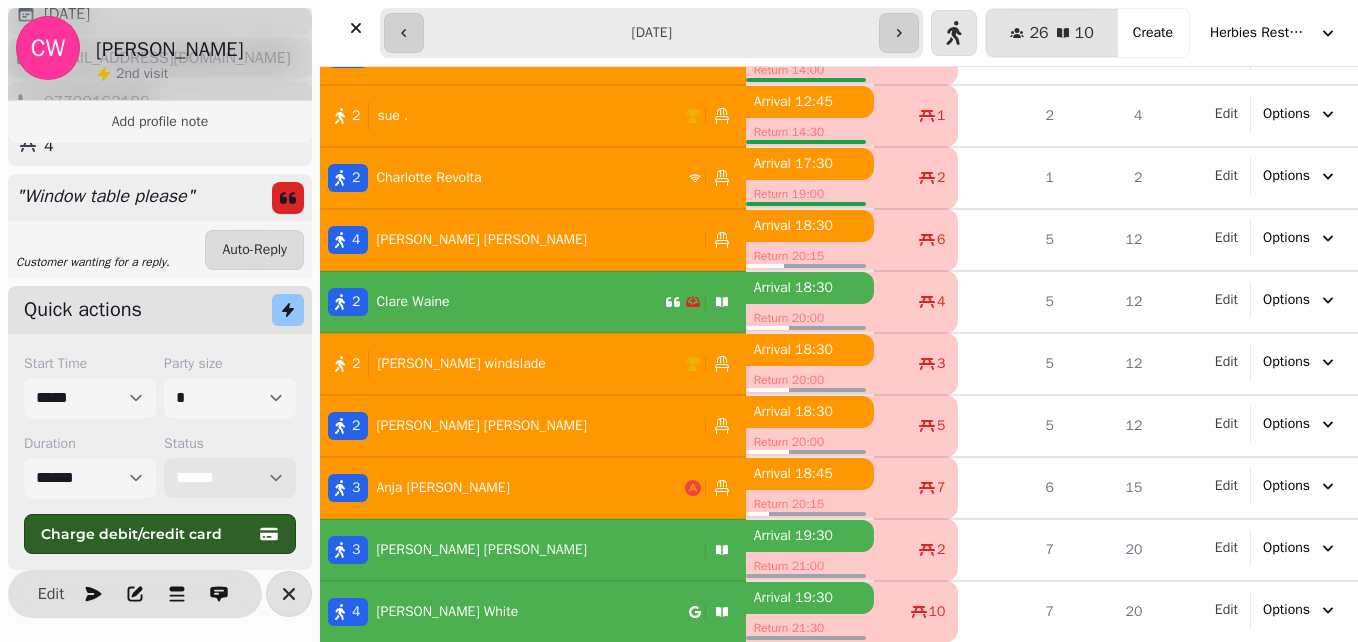 click on "**********" at bounding box center [230, 478] 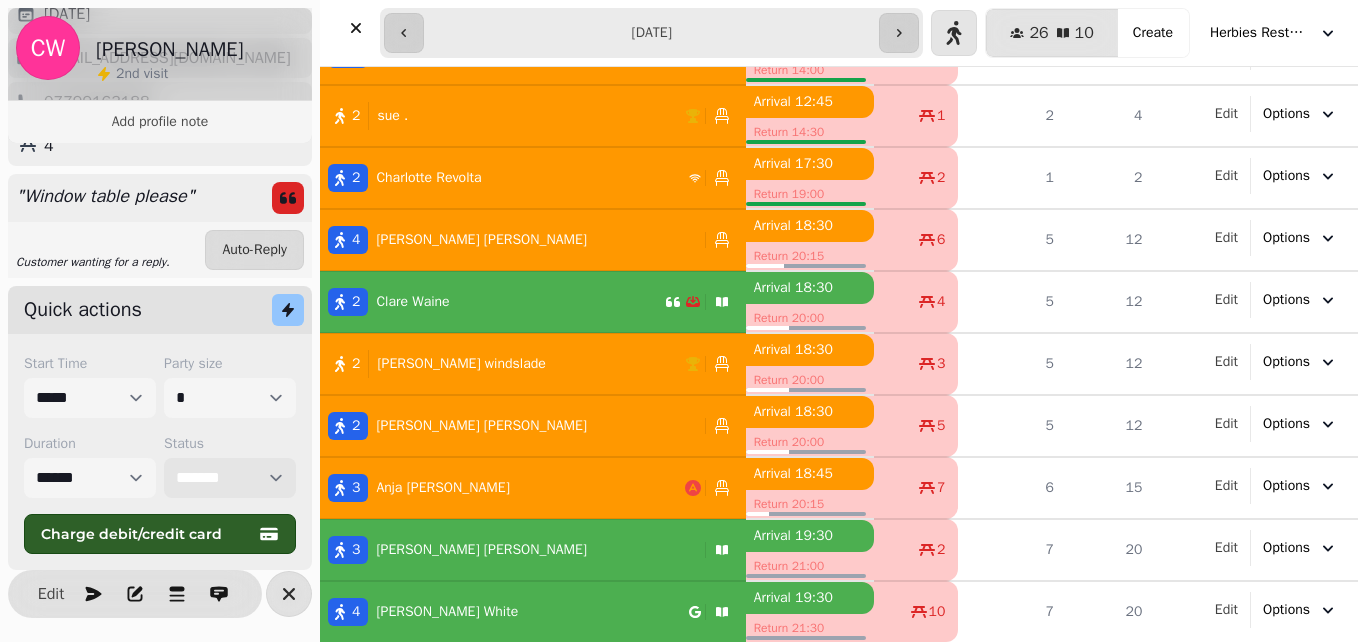 click on "**********" at bounding box center [230, 478] 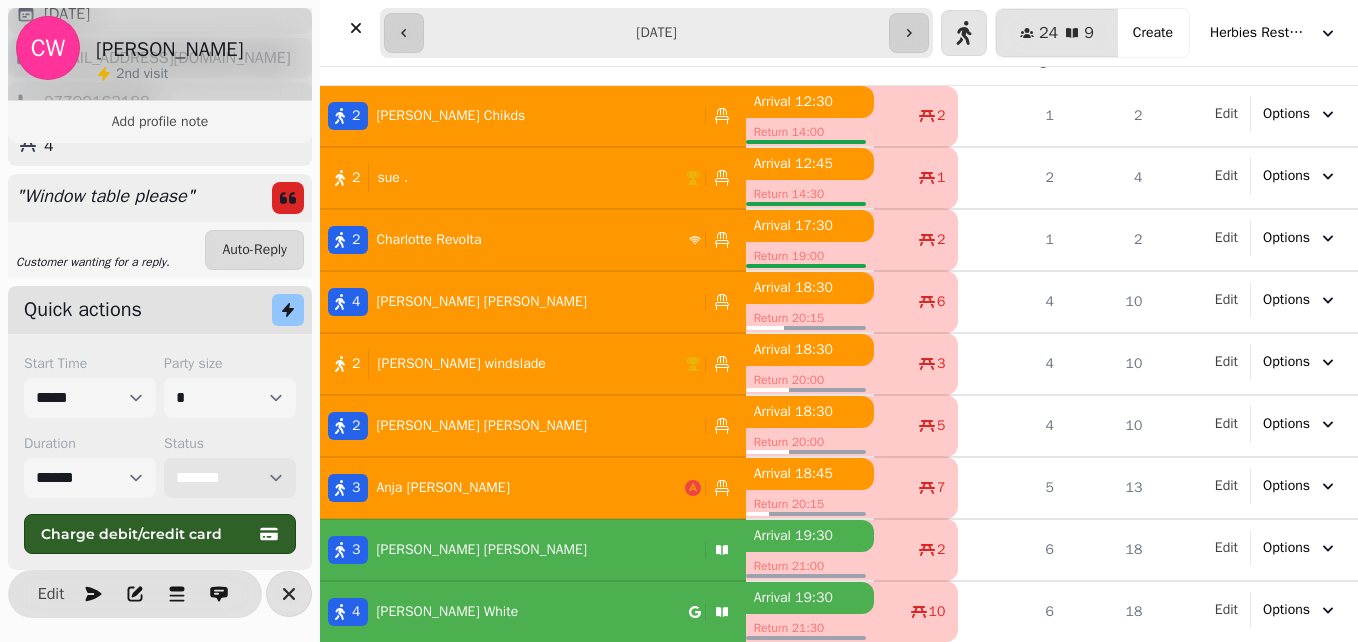scroll, scrollTop: 30, scrollLeft: 0, axis: vertical 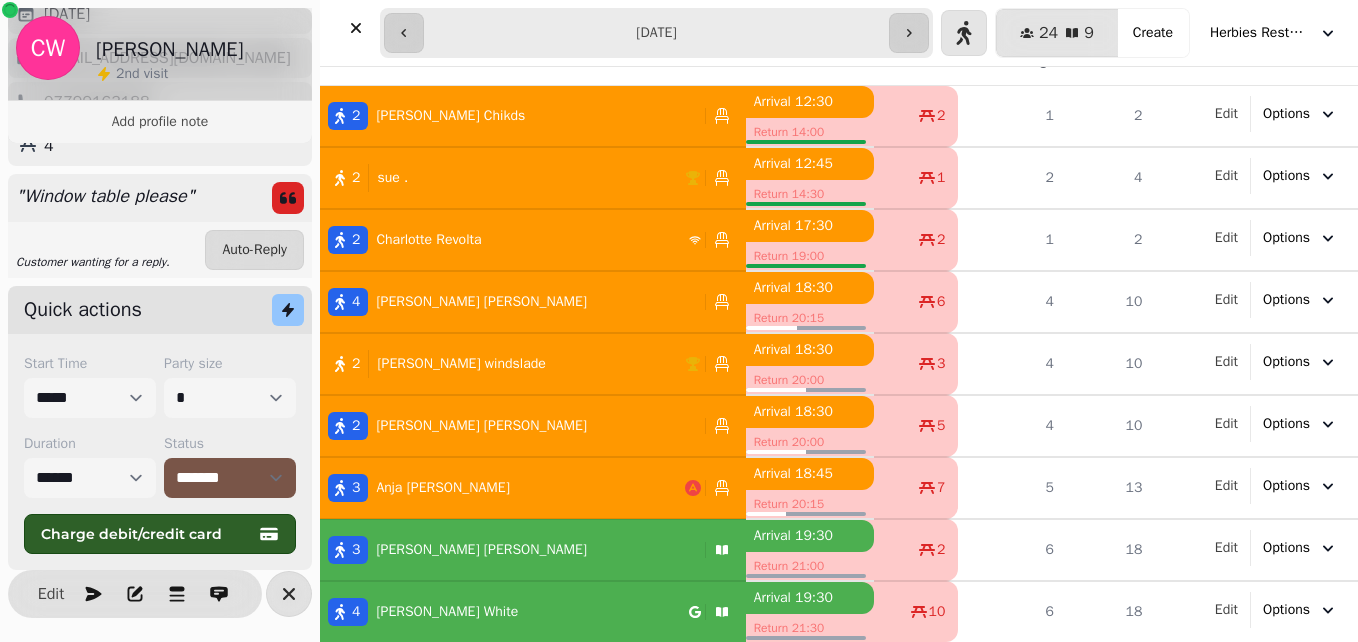 click on "3 [PERSON_NAME]" at bounding box center [508, 550] 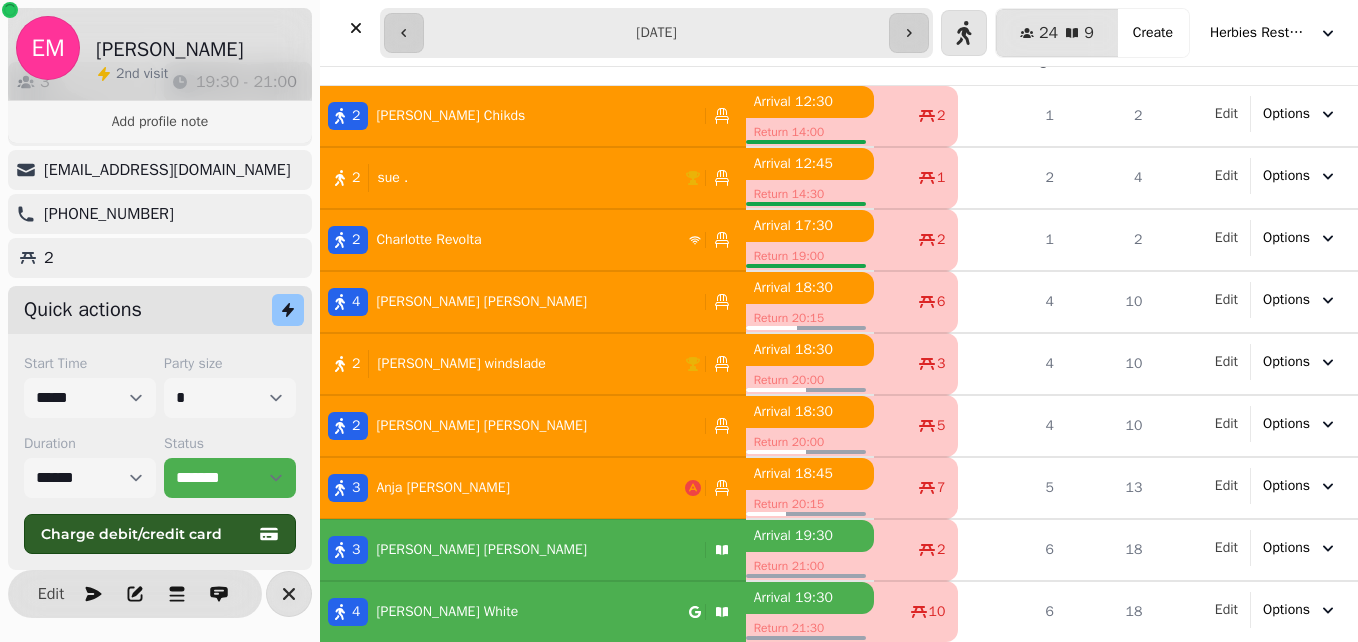 scroll, scrollTop: 89, scrollLeft: 0, axis: vertical 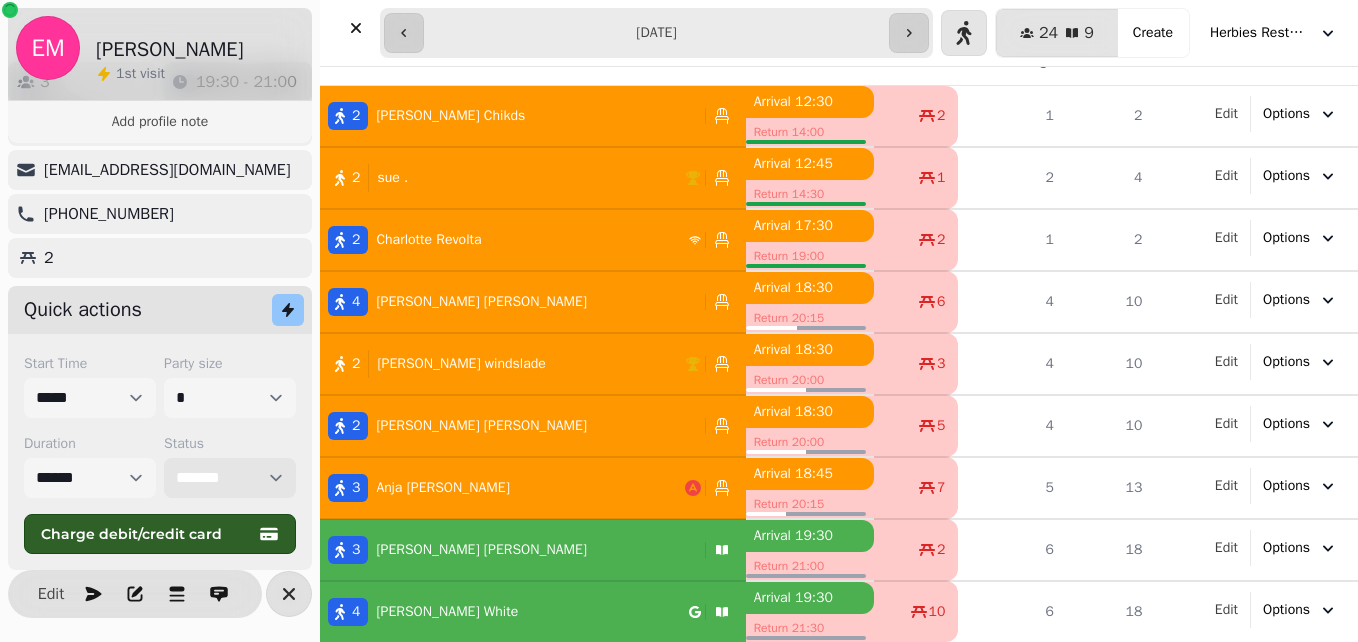 click on "**********" at bounding box center (230, 478) 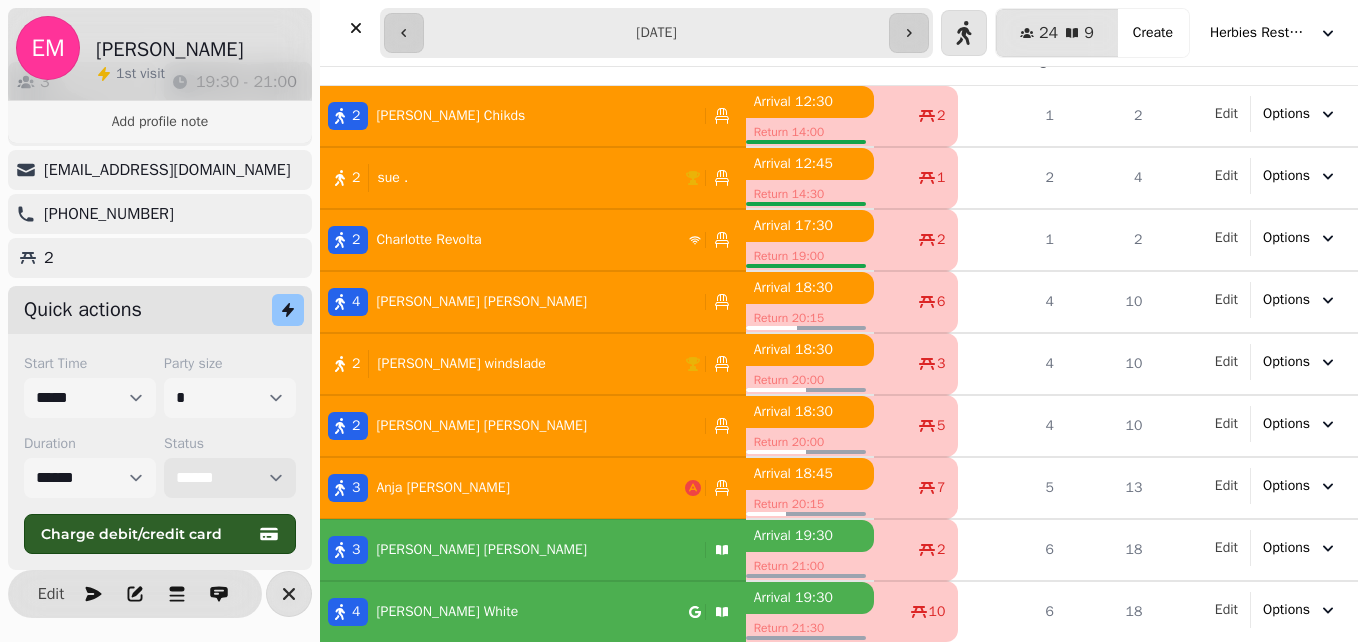 click on "**********" at bounding box center (230, 478) 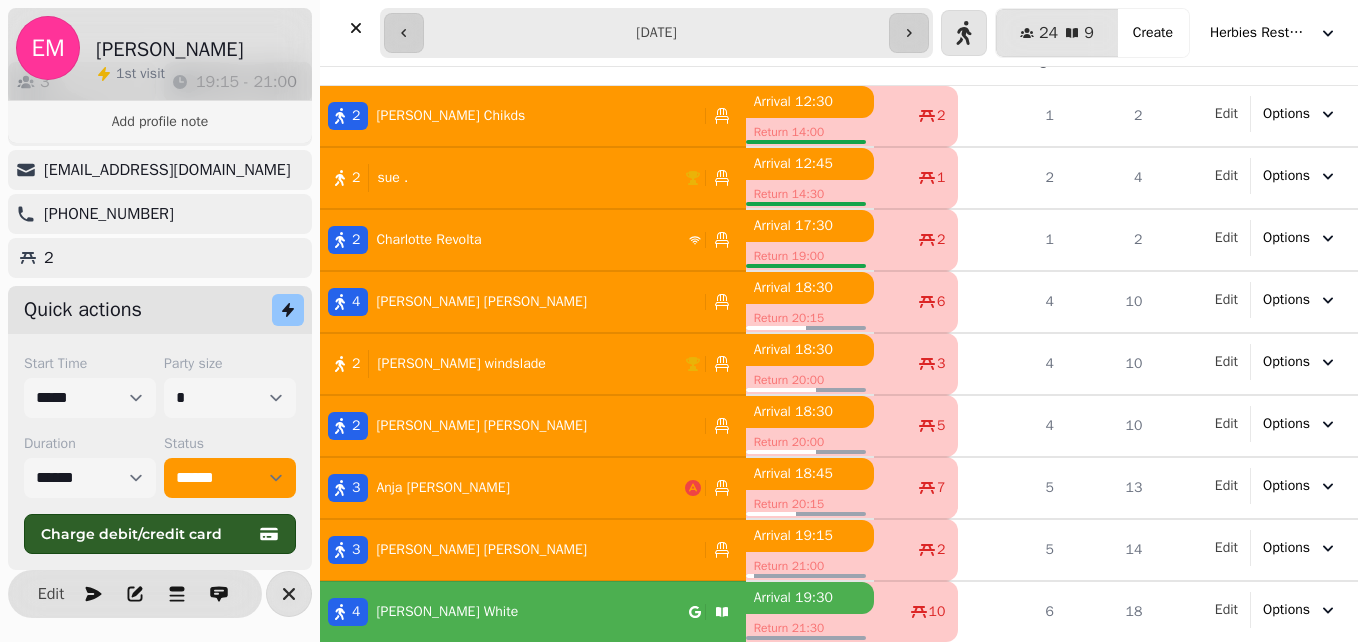 click on "4 [PERSON_NAME]" at bounding box center [533, 612] 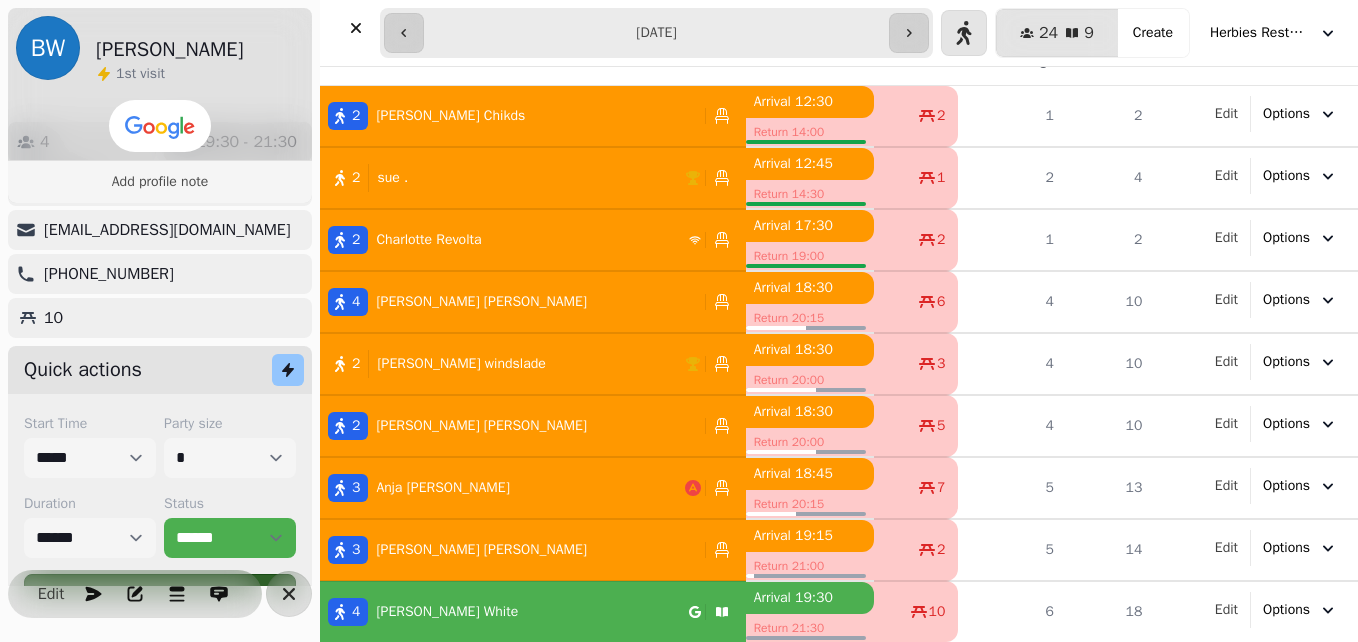 scroll, scrollTop: 149, scrollLeft: 0, axis: vertical 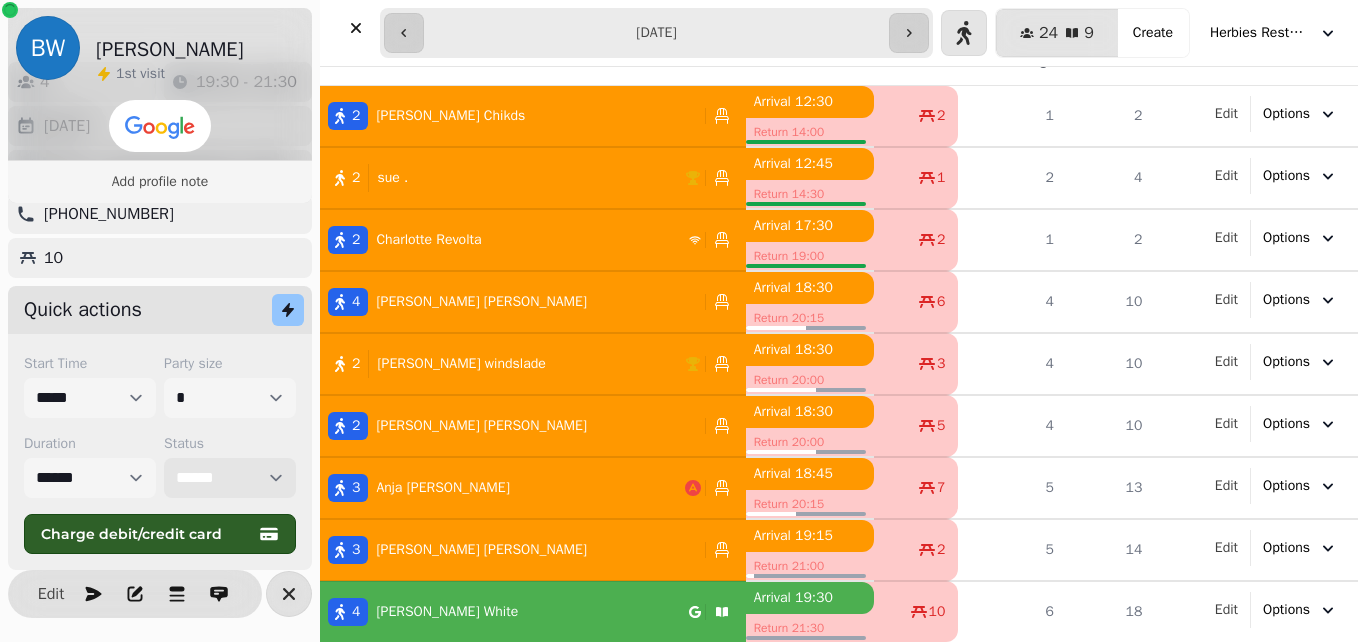 click on "**********" at bounding box center (230, 478) 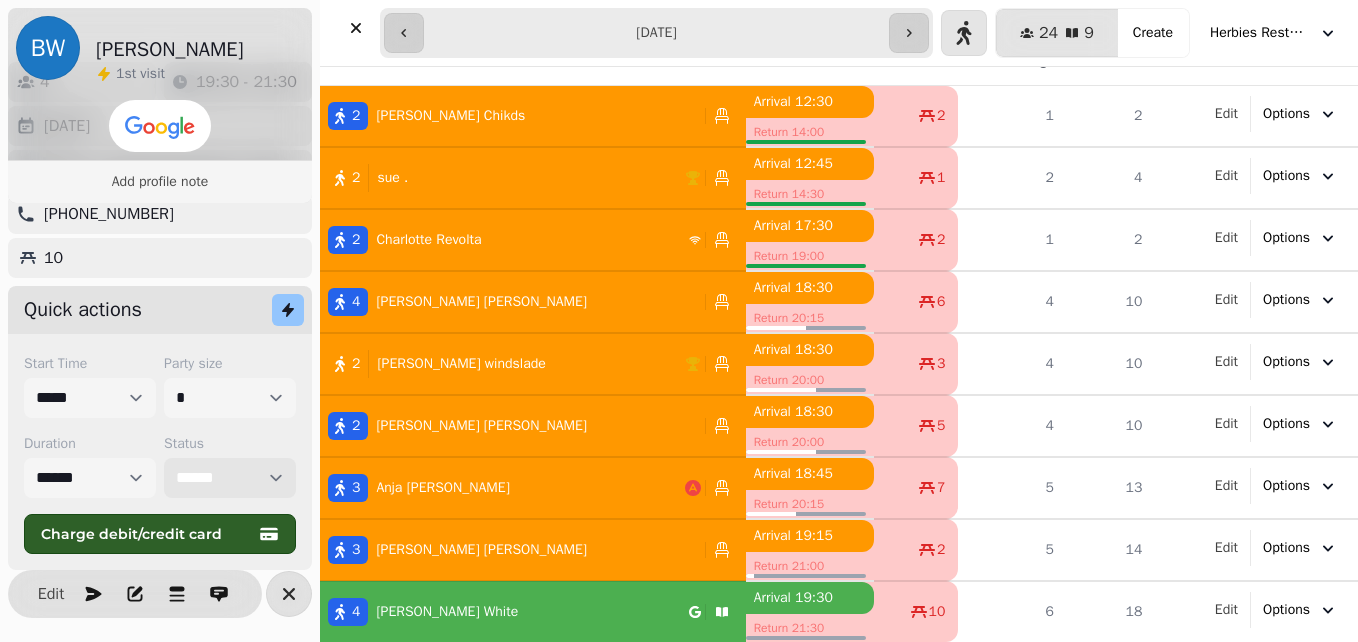 select on "******" 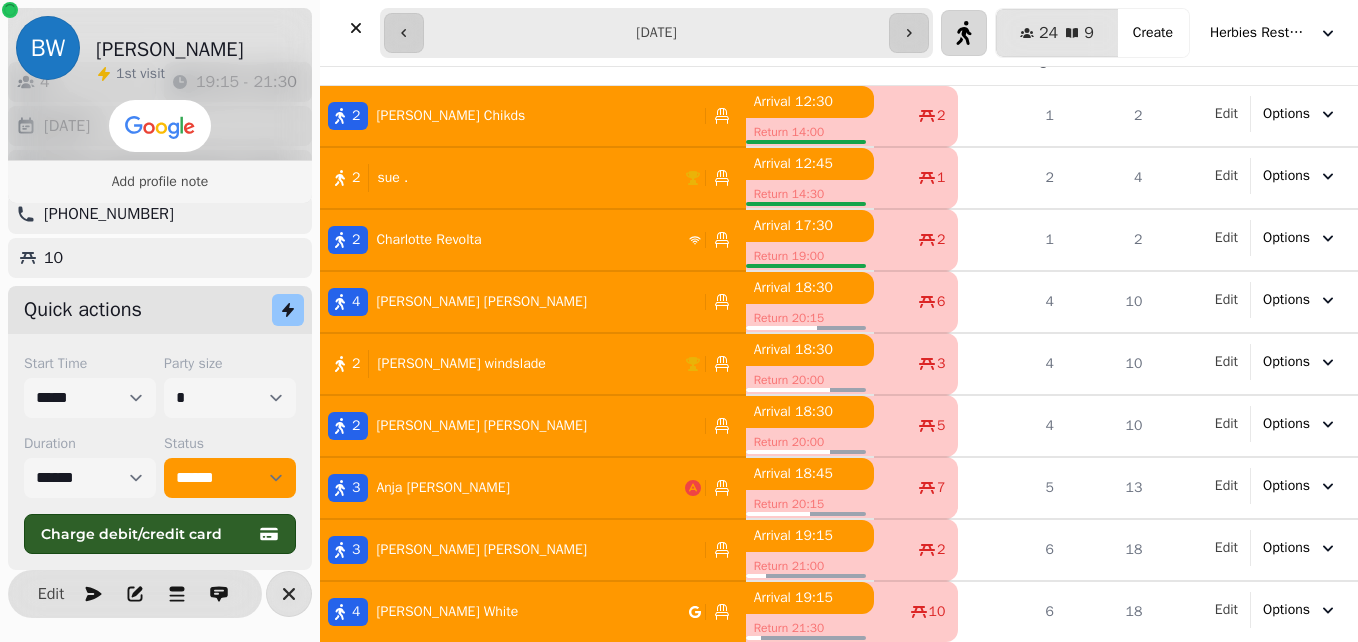 click at bounding box center [964, 33] 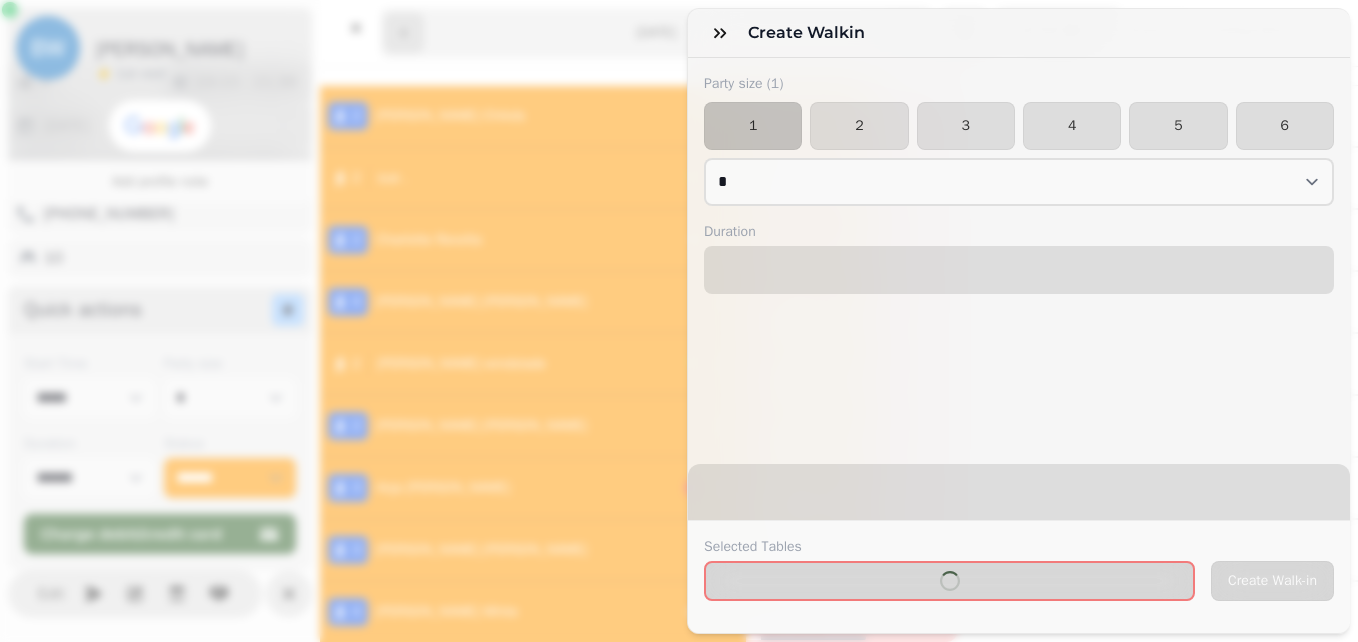 select on "****" 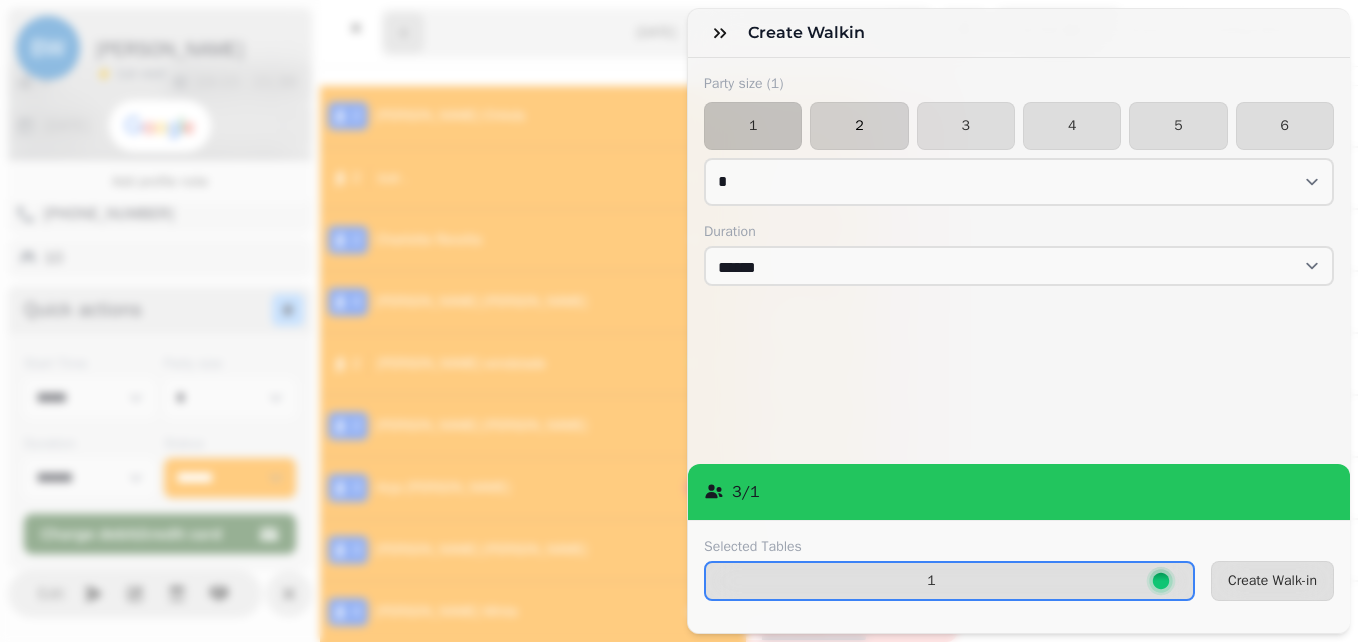 click on "2" at bounding box center [859, 126] 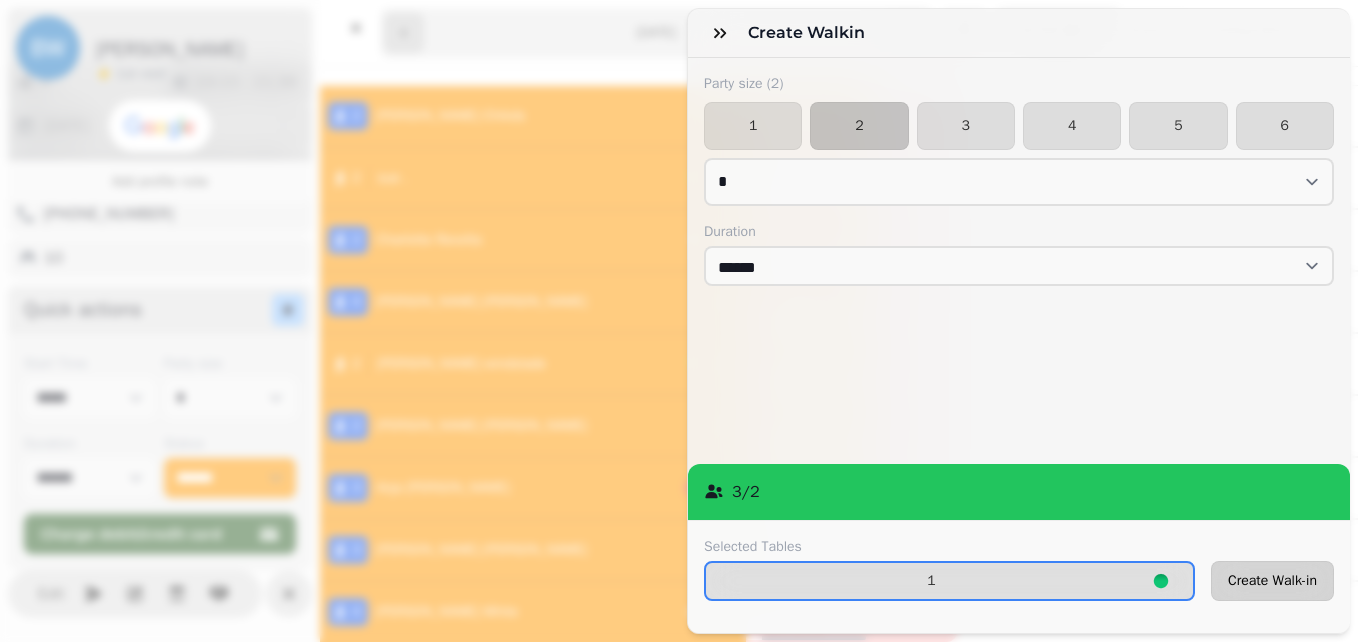 click on "Create Walk-in" at bounding box center (1272, 581) 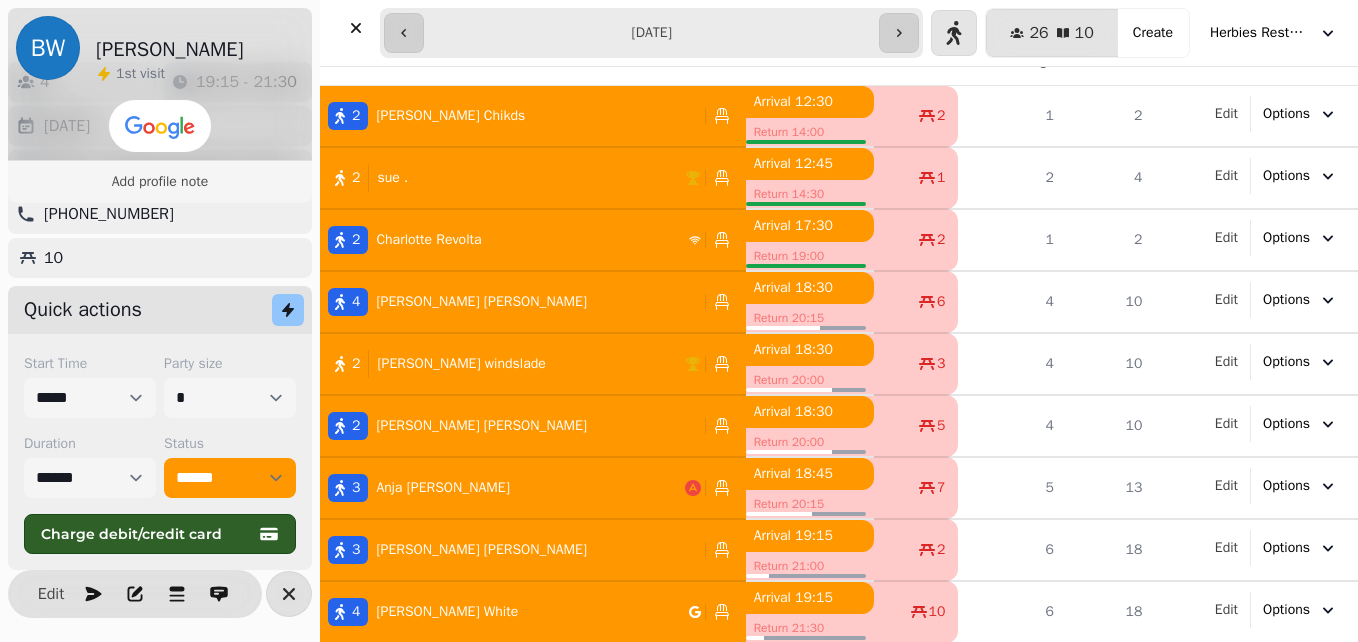 scroll, scrollTop: 92, scrollLeft: 0, axis: vertical 